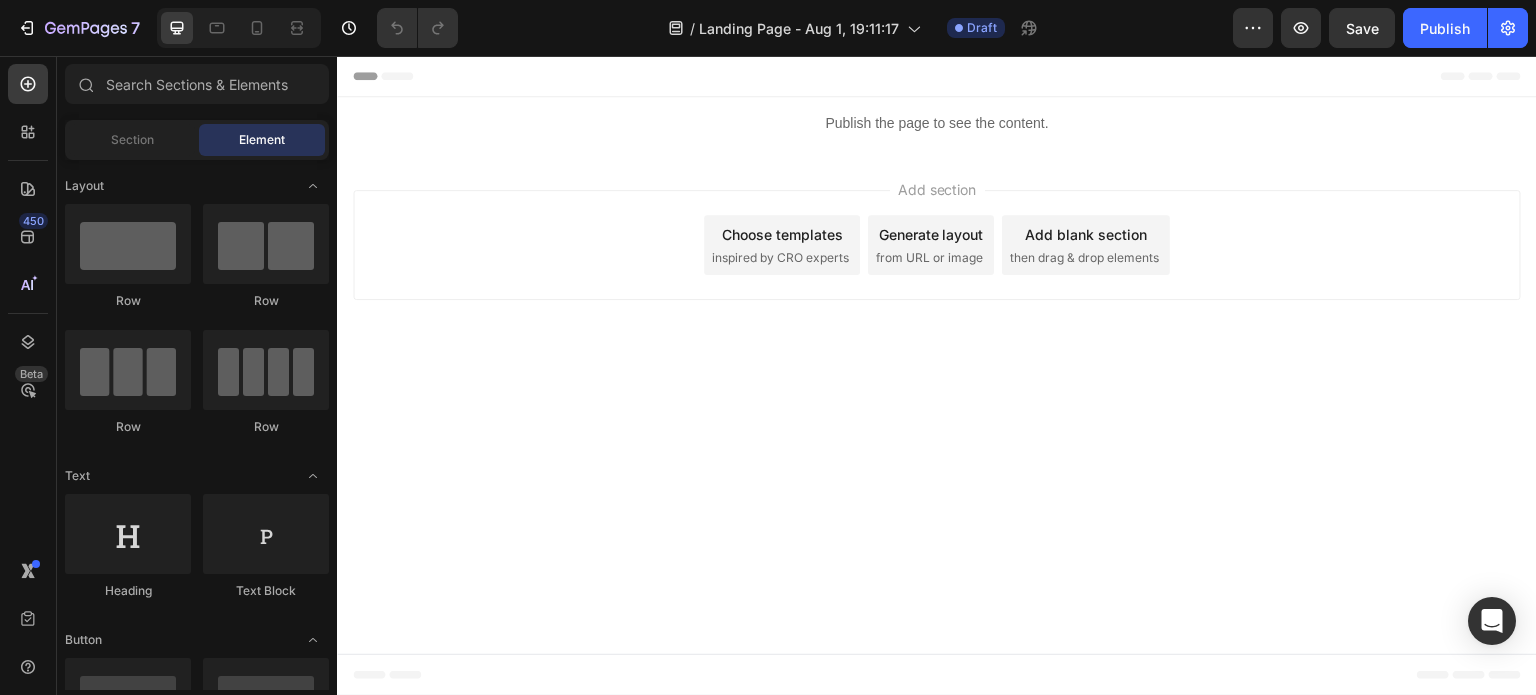 scroll, scrollTop: 0, scrollLeft: 0, axis: both 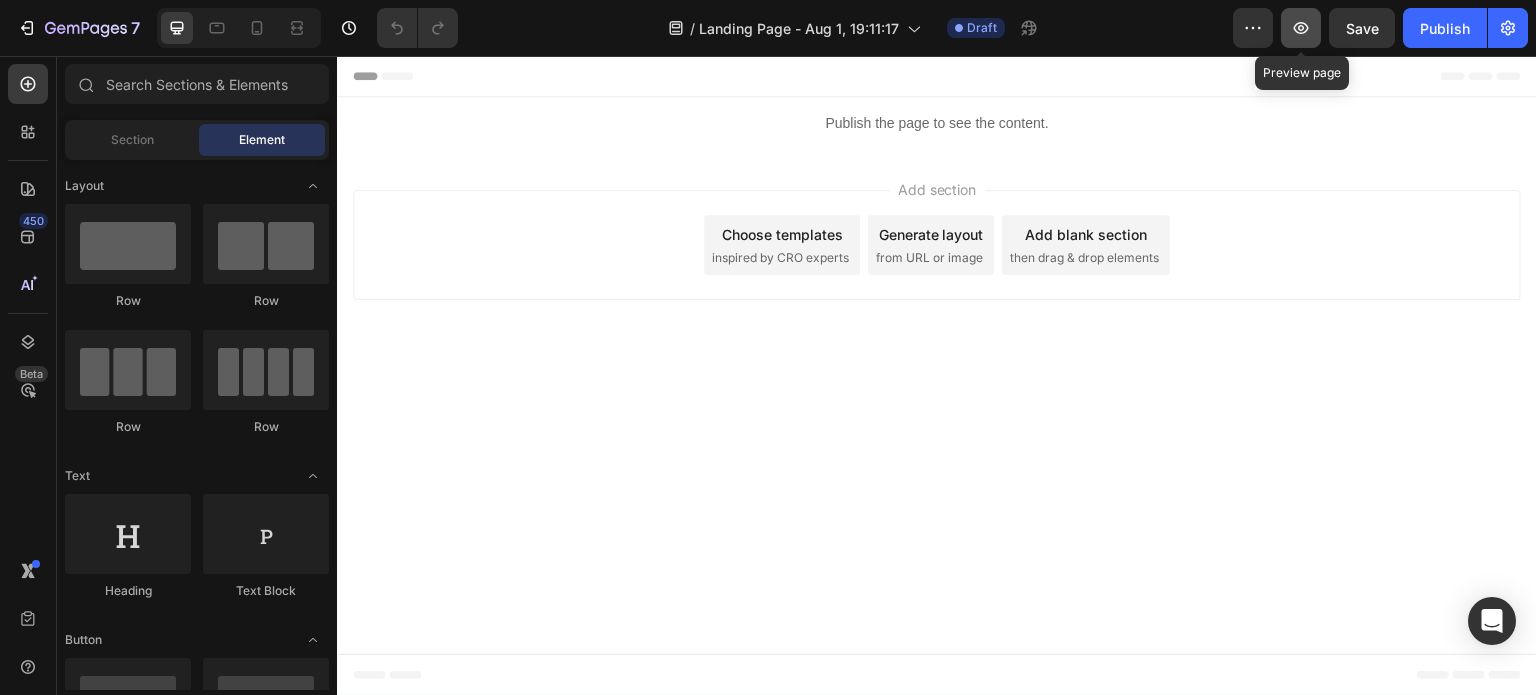 click 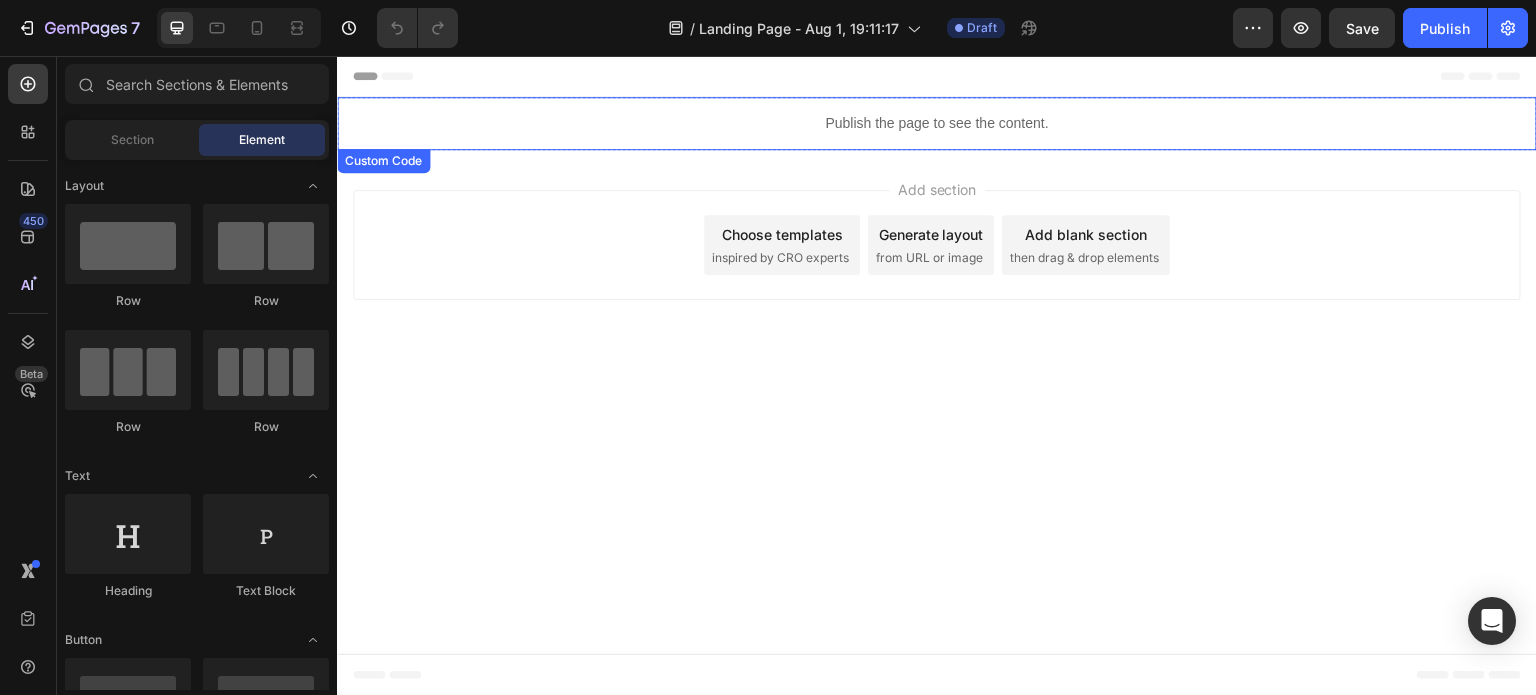 click on "Publish the page to see the content." at bounding box center [937, 123] 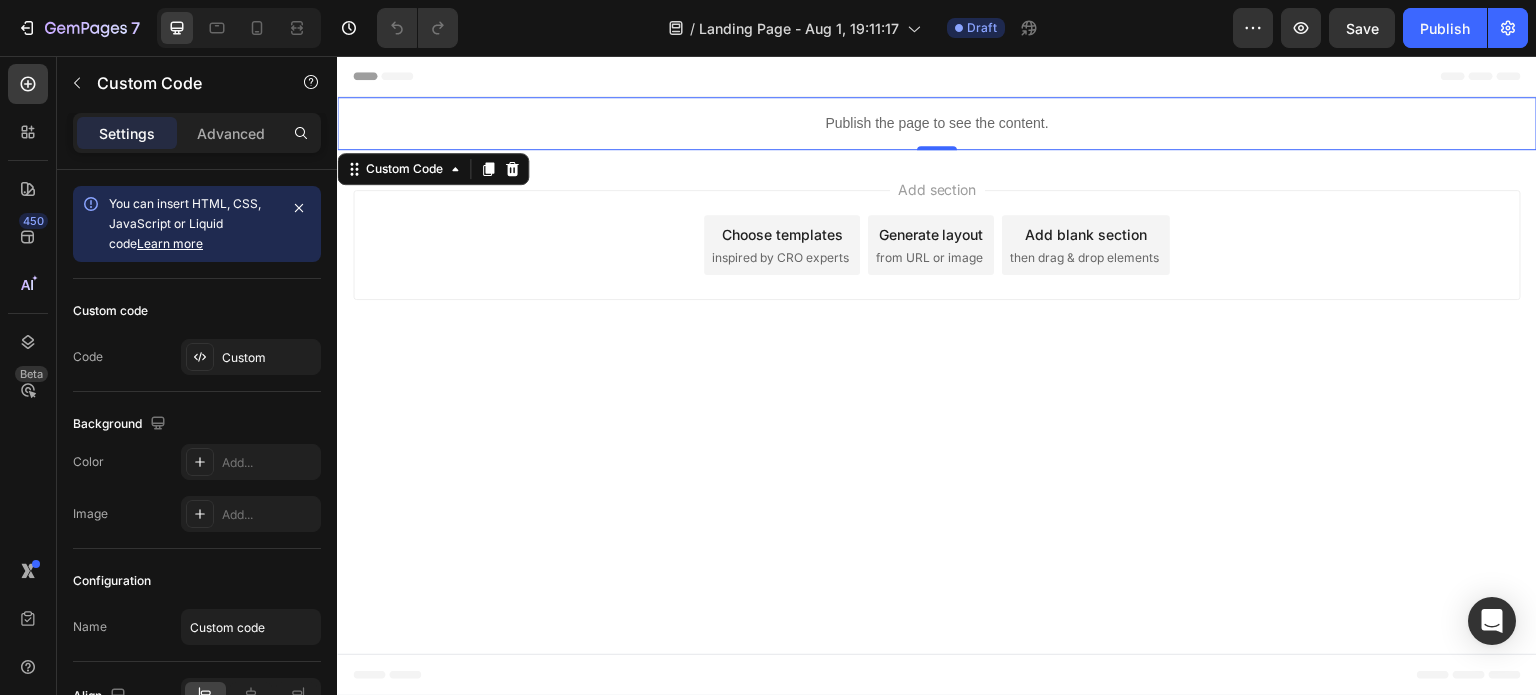 click on "Publish the page to see the content." at bounding box center (937, 123) 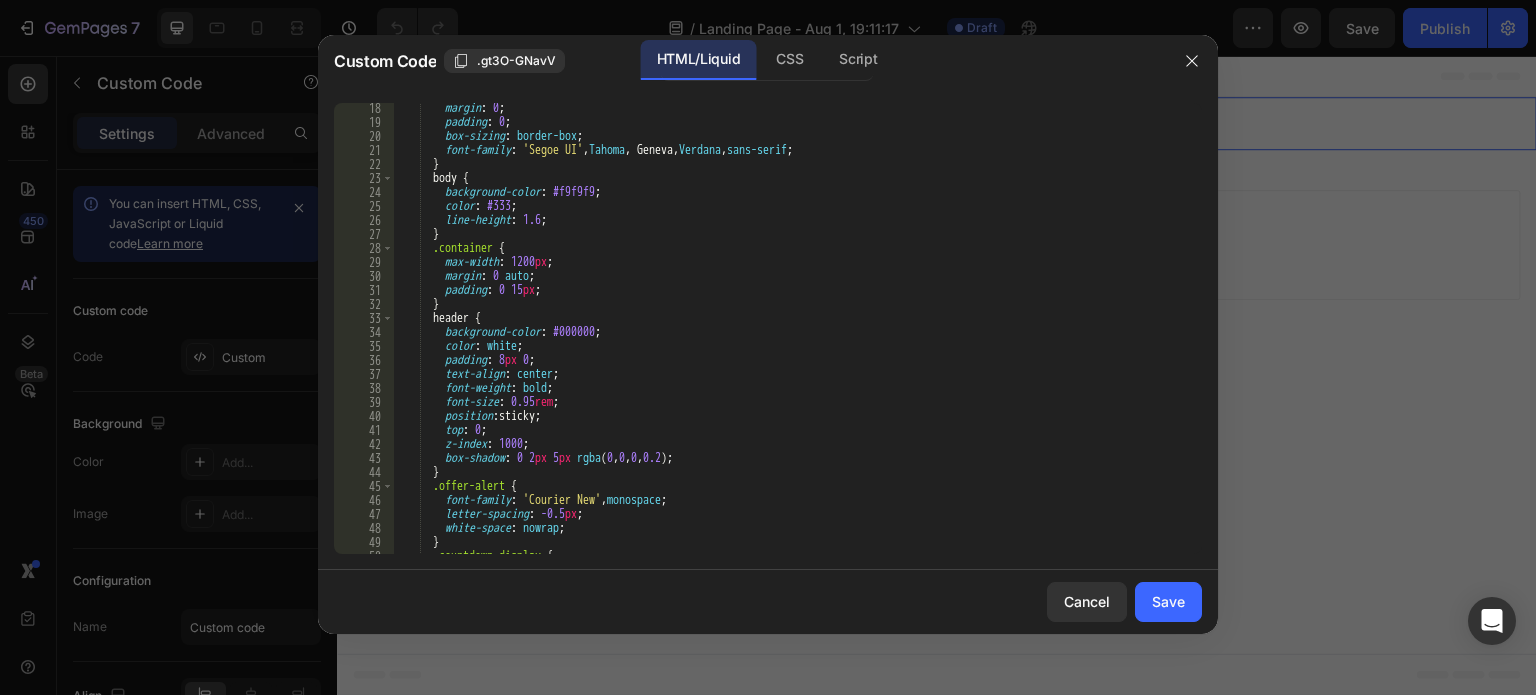 scroll, scrollTop: 281, scrollLeft: 0, axis: vertical 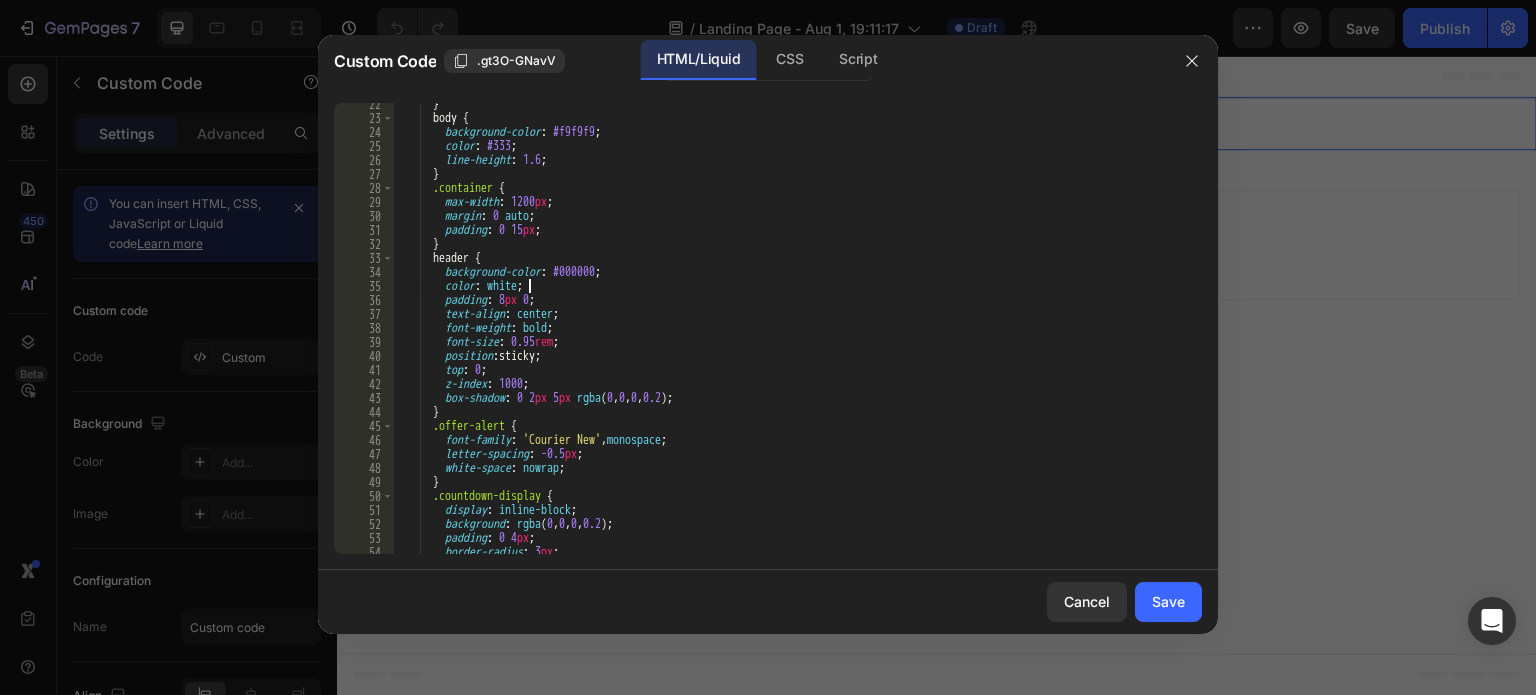 click on "}         body   {           background-color :   #f9f9f9 ;           color :   #333 ;           line-height :   1.6 ;         }         .container   {           max-width :   1200 px ;           margin :   0   auto ;           padding :   0   15 px ;         }         header   {           background-color :   #000000 ;           color :   white ;           padding :   8 px   0 ;           text-align :   center ;           font-weight :   bold ;           font-size :   0.95 rem ;           position :  sticky ;           top :   0 ;           z-index :   1000 ;           box-shadow :   0   2 px   5 px   rgba ( 0 ,  0 ,  0 ,  0.2 ) ;         }         .offer-alert   {           font-family :   ' Courier New ' ,  monospace ;           letter-spacing :   -0.5 px ;           white-space :   nowrap ;         }         .countdown-display   {           display :   inline-block ;           background :   rgba ( 0 ,  0 ,  0 ,  0.2 ) ;           padding :   0   4 px ;           border-radius :   3 px ;      :" at bounding box center (790, 336) 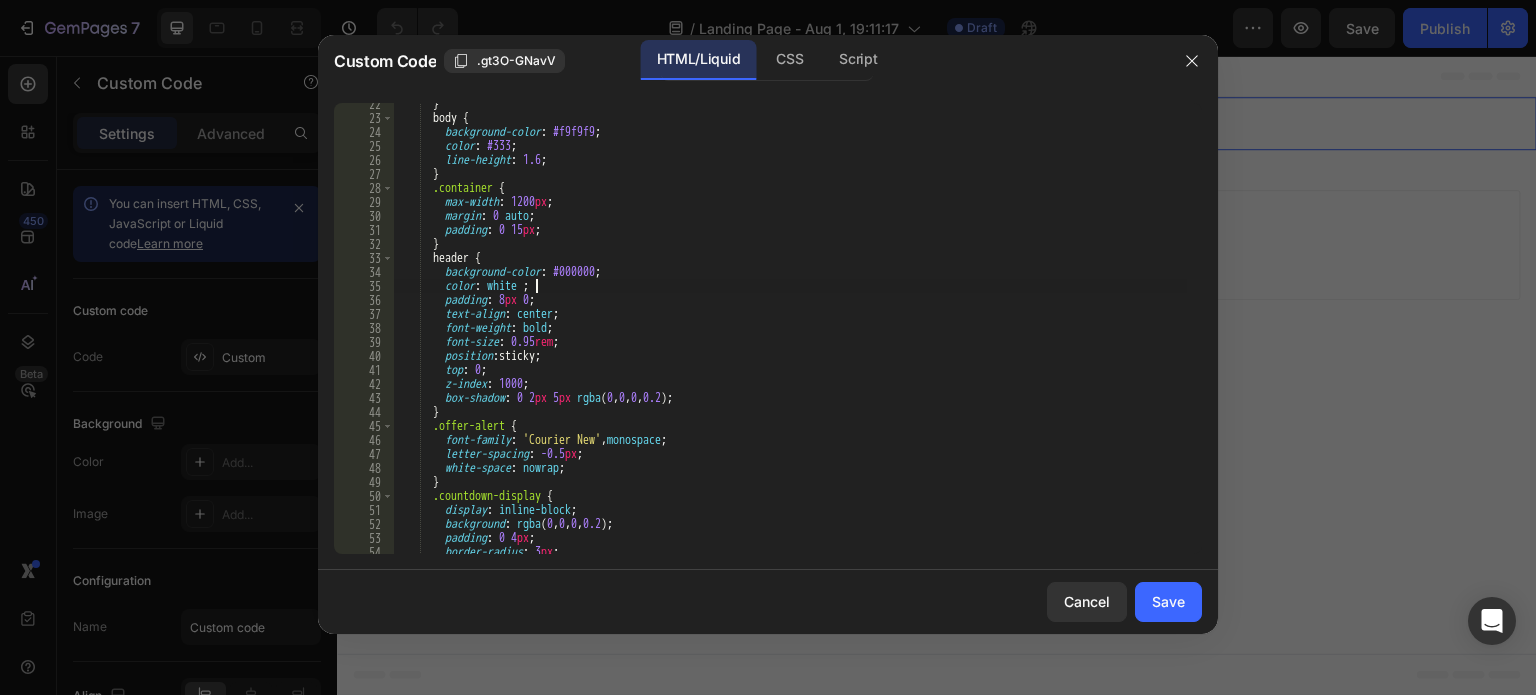 scroll, scrollTop: 0, scrollLeft: 11, axis: horizontal 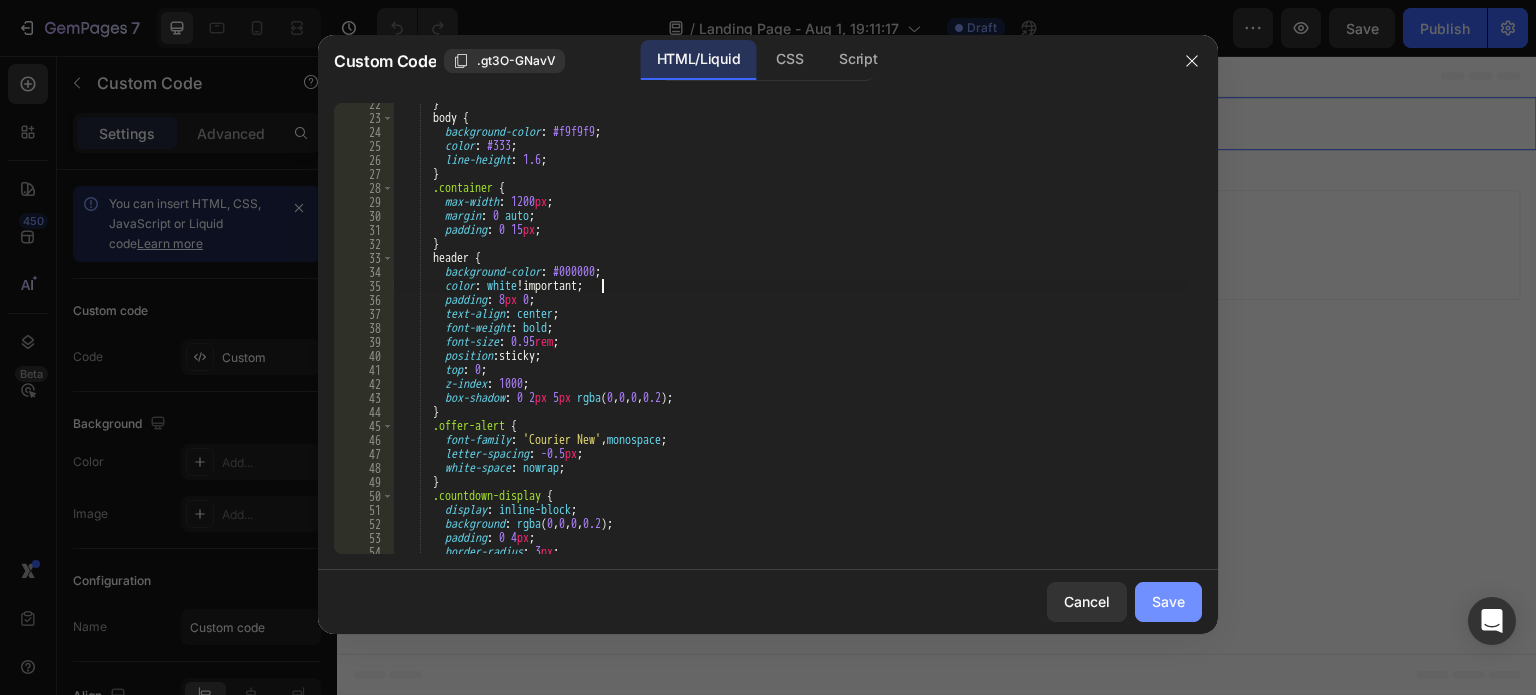 type on "color: white !;" 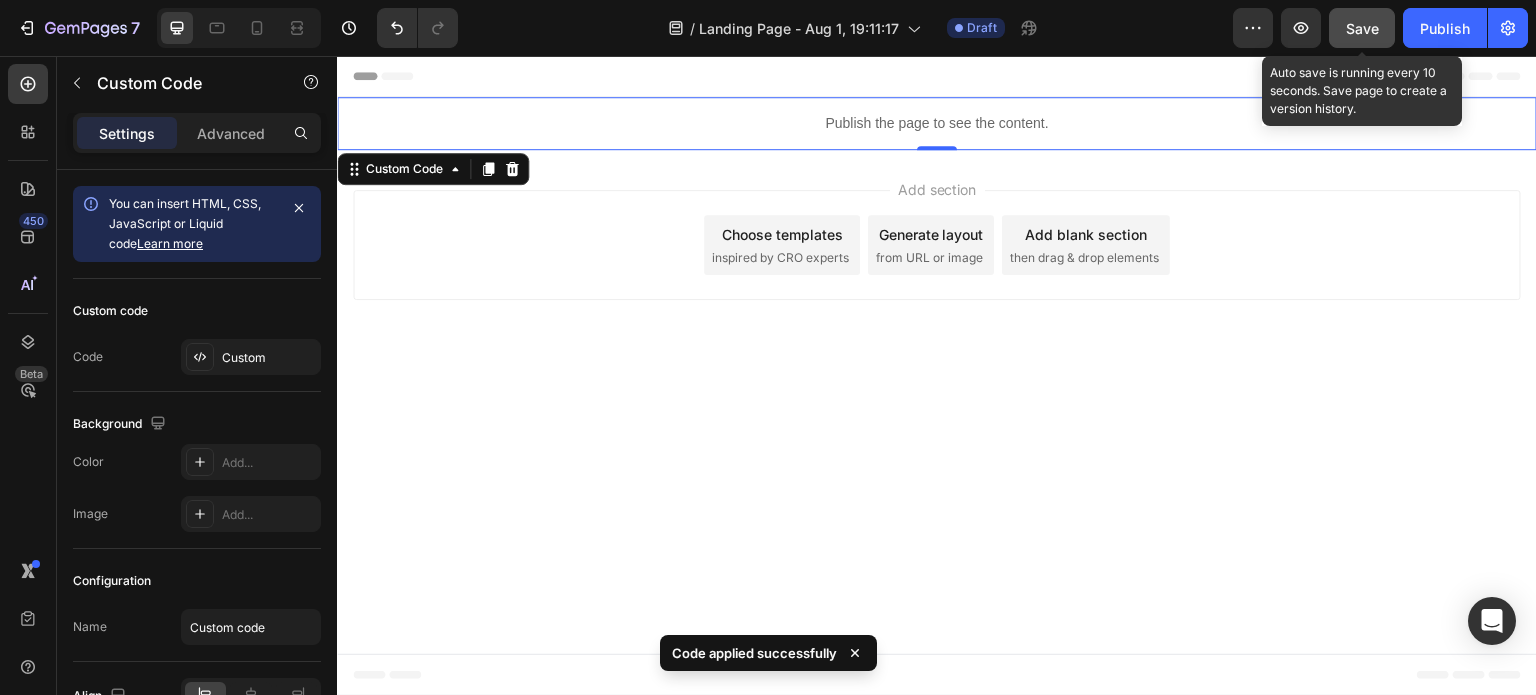 click on "Save" 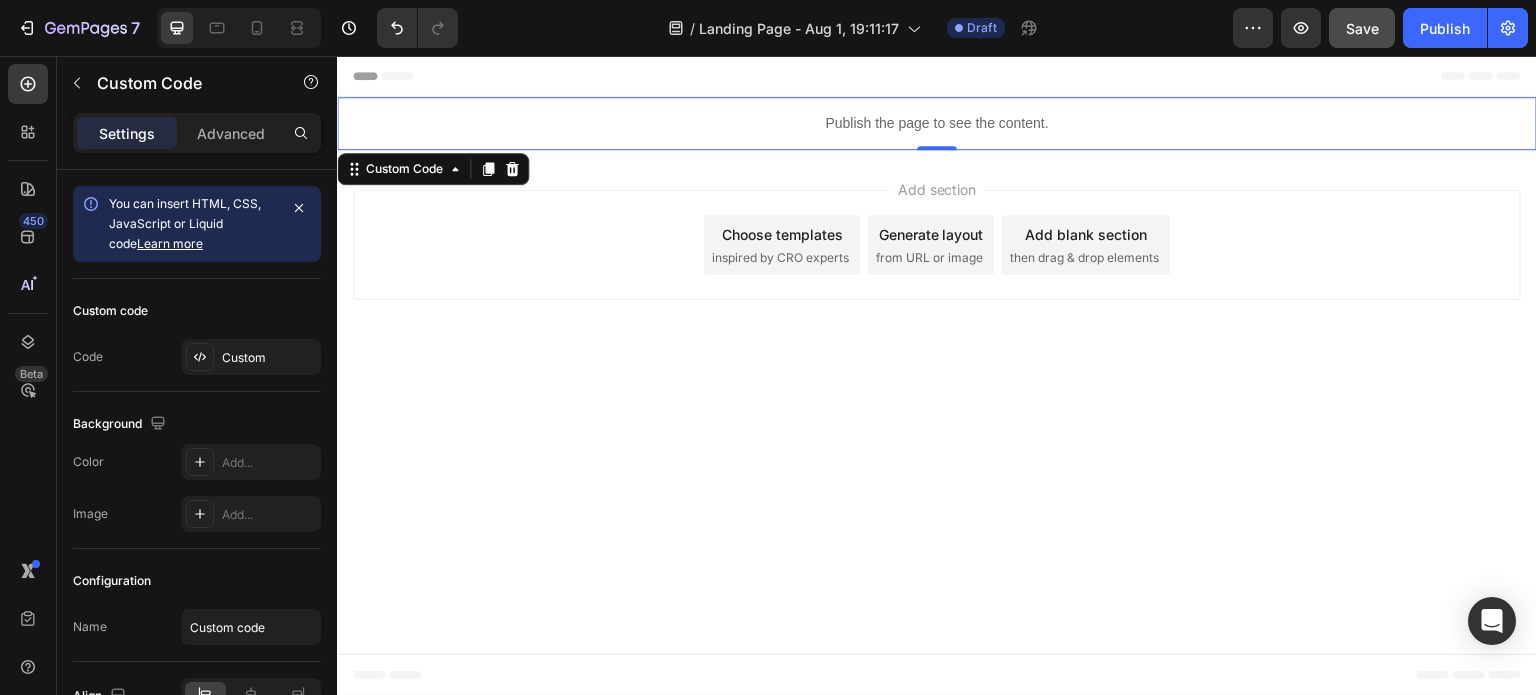click on "Publish the page to see the content." at bounding box center [937, 123] 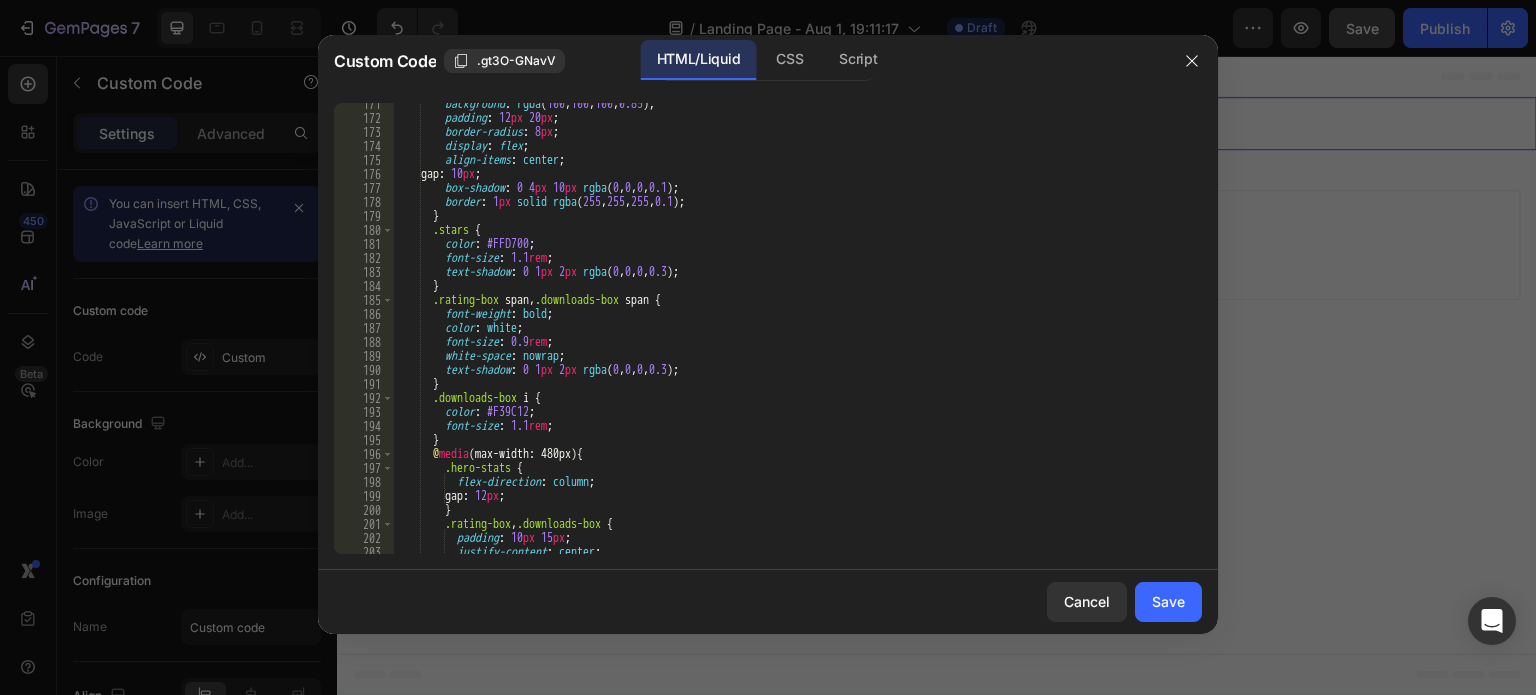 scroll, scrollTop: 2701, scrollLeft: 0, axis: vertical 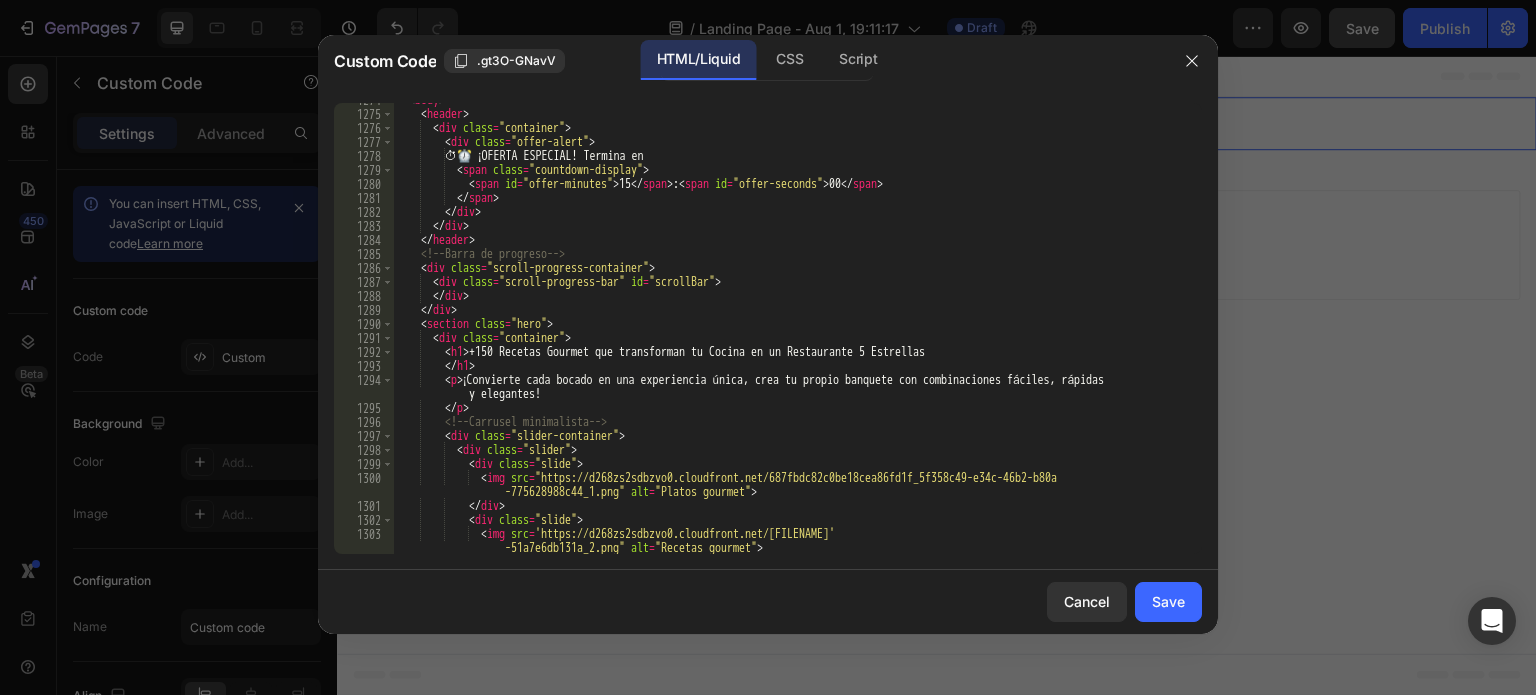 click on "<body>      <header>         <div class="container">           <div class="offer-alert">             ⏱⏰ ¡OFERTA ESPECIAL! Termina en               <span class="countdown-display">                <span id="offer-minutes">15</span> : <span id="offer-seconds">00</span>              </span>           </div>         </div>      </header>      <!--  Barra de progreso  -->      <div class="scroll-progress-container">         <div class="scroll-progress-bar" id="scrollBar">         </div>      </div>      <section class="hero">         <div class="container">           <h1> +150 Recetas Gourmet que transforman tu Cocina en un Restaurante 5 Estrellas           </h1>           <p> ¡Convierte cada bocado en una experiencia única, crea tu propio banquete con combinaciones fáciles, rápidas              y elegantes!           </p>           <!--  Carrusel minimalista  -->           <div class=>" at bounding box center (790, 332) 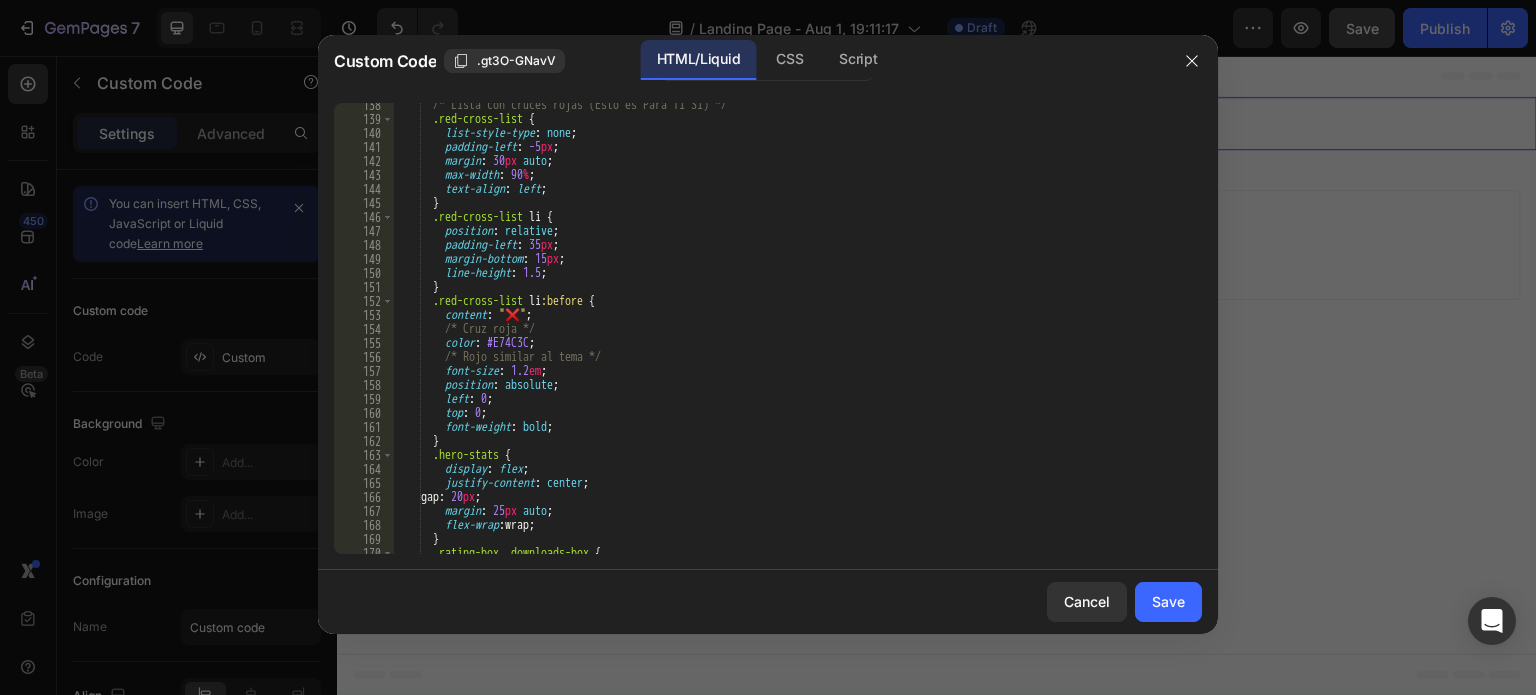 scroll, scrollTop: 0, scrollLeft: 0, axis: both 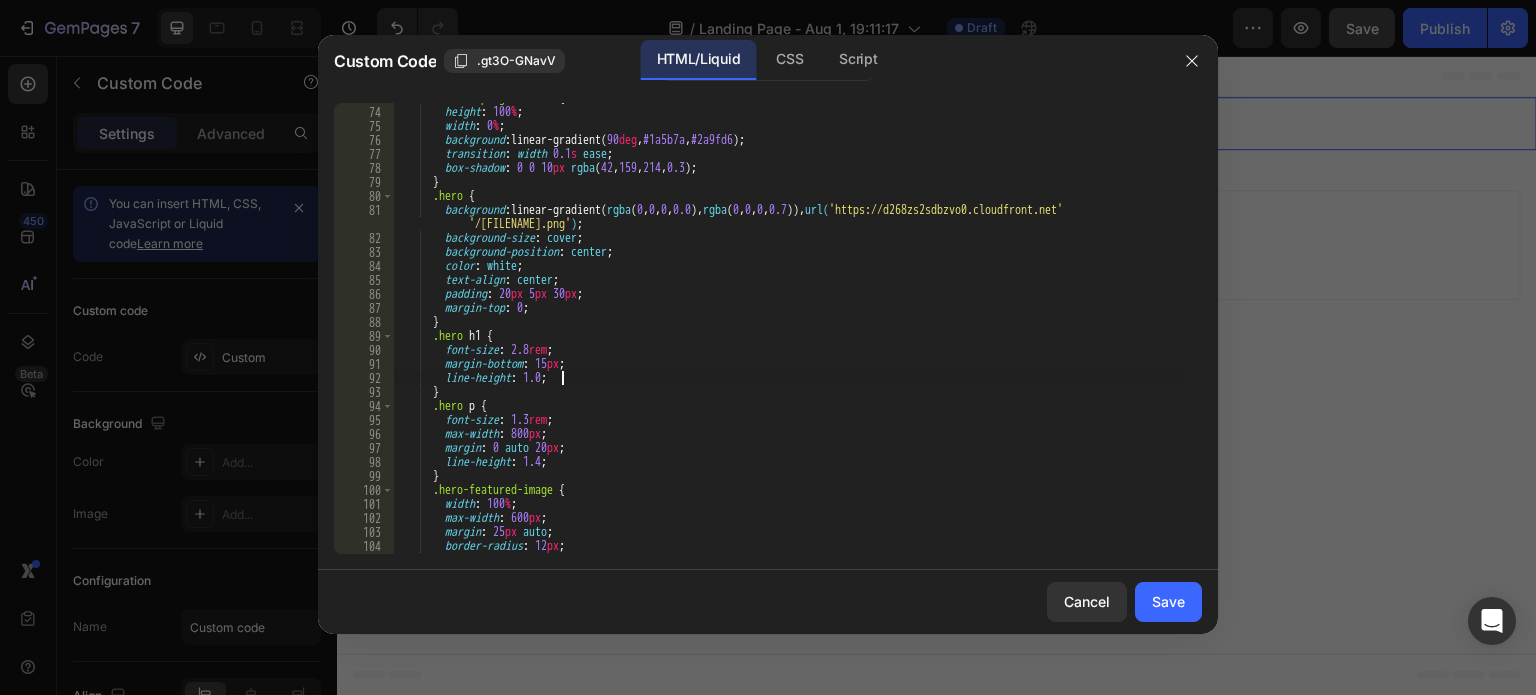 click on ".scroll-progress-bar   {           height :   100 % ;           width :   0 % ;           background :  linear-gradient( 90 deg ,  #1a5b7a ,  #2a9fd6 ) ;           transition :   width   0.1 s   ease ;           box-shadow :   0   0   10 px   rgba ( 42 ,  159 ,  214 ,  0.3 ) ;         }         .hero   {           background :  linear-gradient( rgba ( 0 , 0 , 0 , 0.0 ),  rgba ( 0 , 0 , 0 , 0.7 )),  url( 'https://d268zs2sdbzvo0.cloudfront.net              /687fbdc82c0be18cea86fd1f_5a7b4911-5df1-44e9-a1c9-6cf95b0f9c5a_Captura-de-pantalla-2025-07-22-181214.png' ) ;           background-size :   cover ;           background-position :   center ;           color :   white ;           text-align :   center ;           padding :   20 px   5 px   30 px ;           margin-top :   0 ;         }         .hero   h1   {           font-size :   2.8 rem ;           margin-bottom :   15 px ;           line-height :   1.0 ;         }         .hero   p   {           font-size :   1.3 rem ;           :   800" at bounding box center (790, 330) 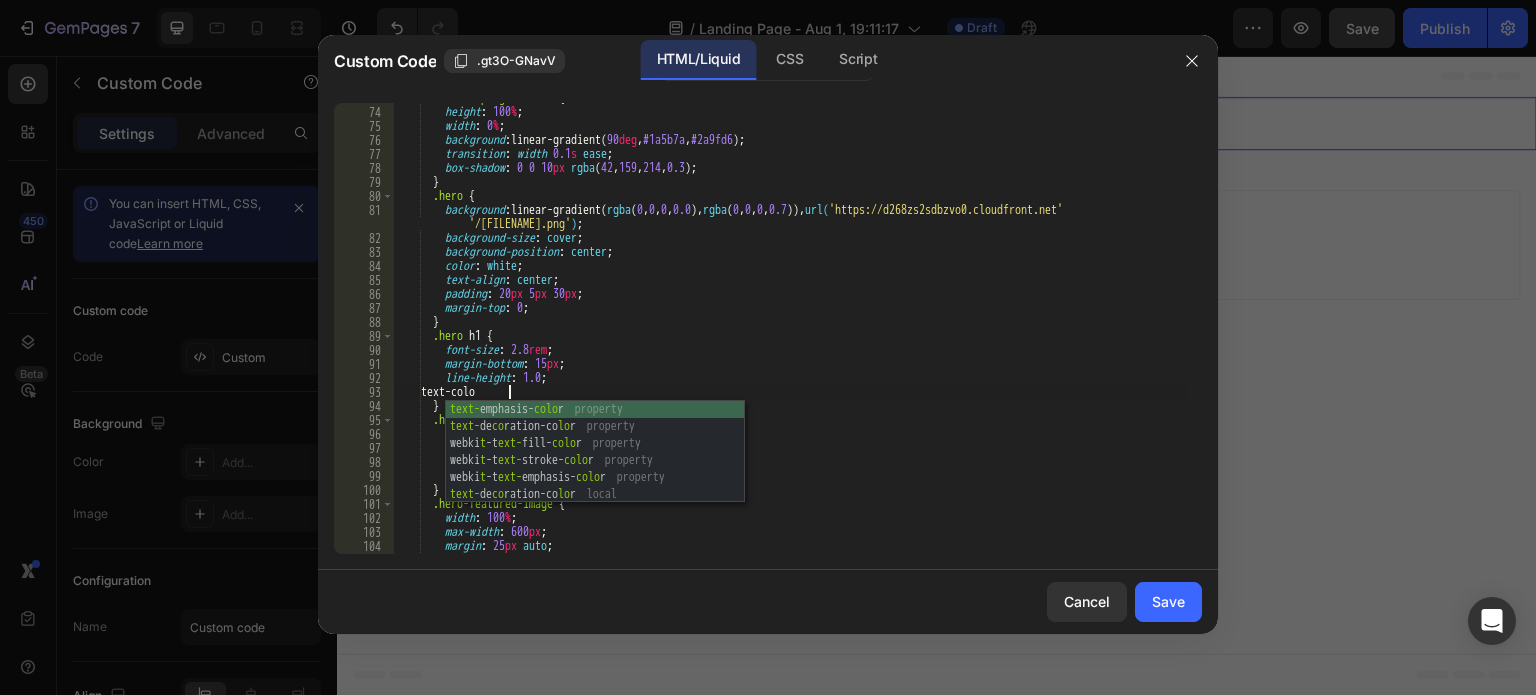 scroll, scrollTop: 0, scrollLeft: 8, axis: horizontal 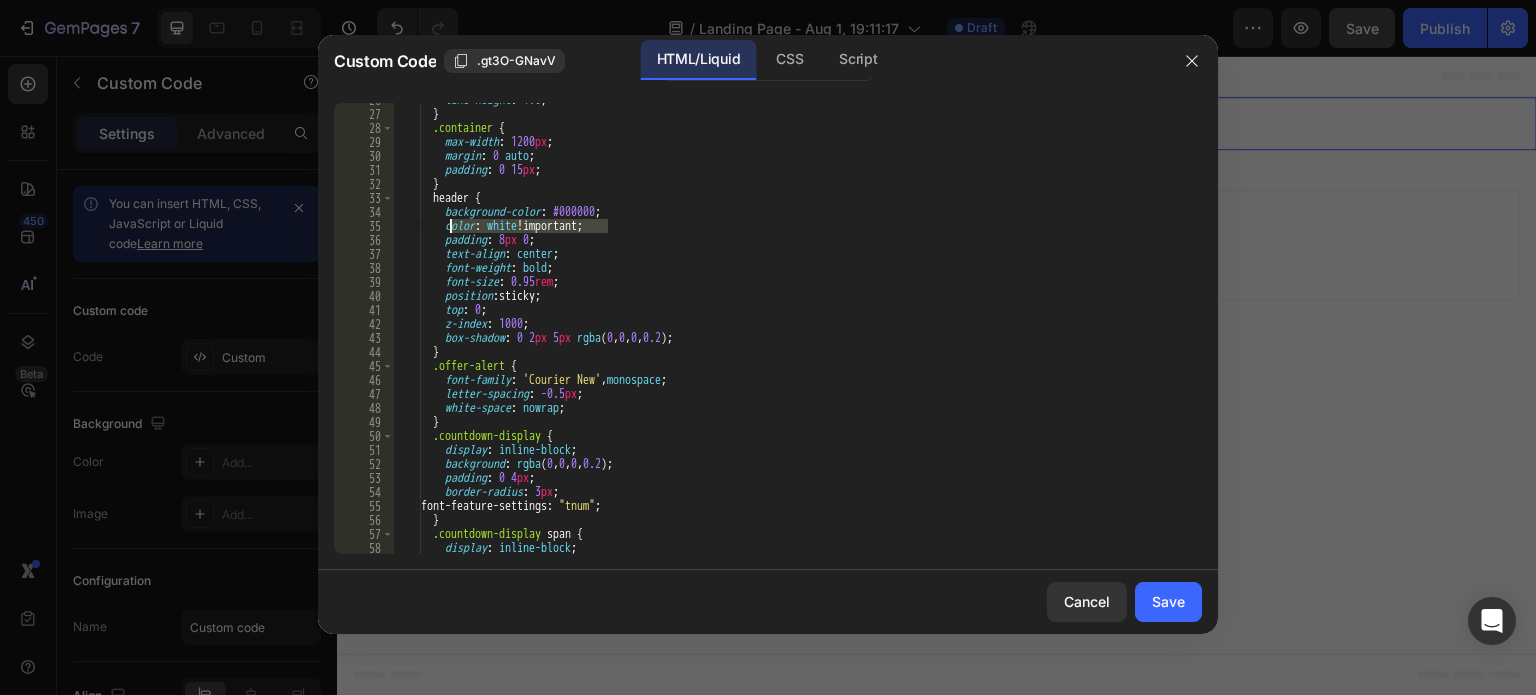 drag, startPoint x: 607, startPoint y: 225, endPoint x: 452, endPoint y: 227, distance: 155.01291 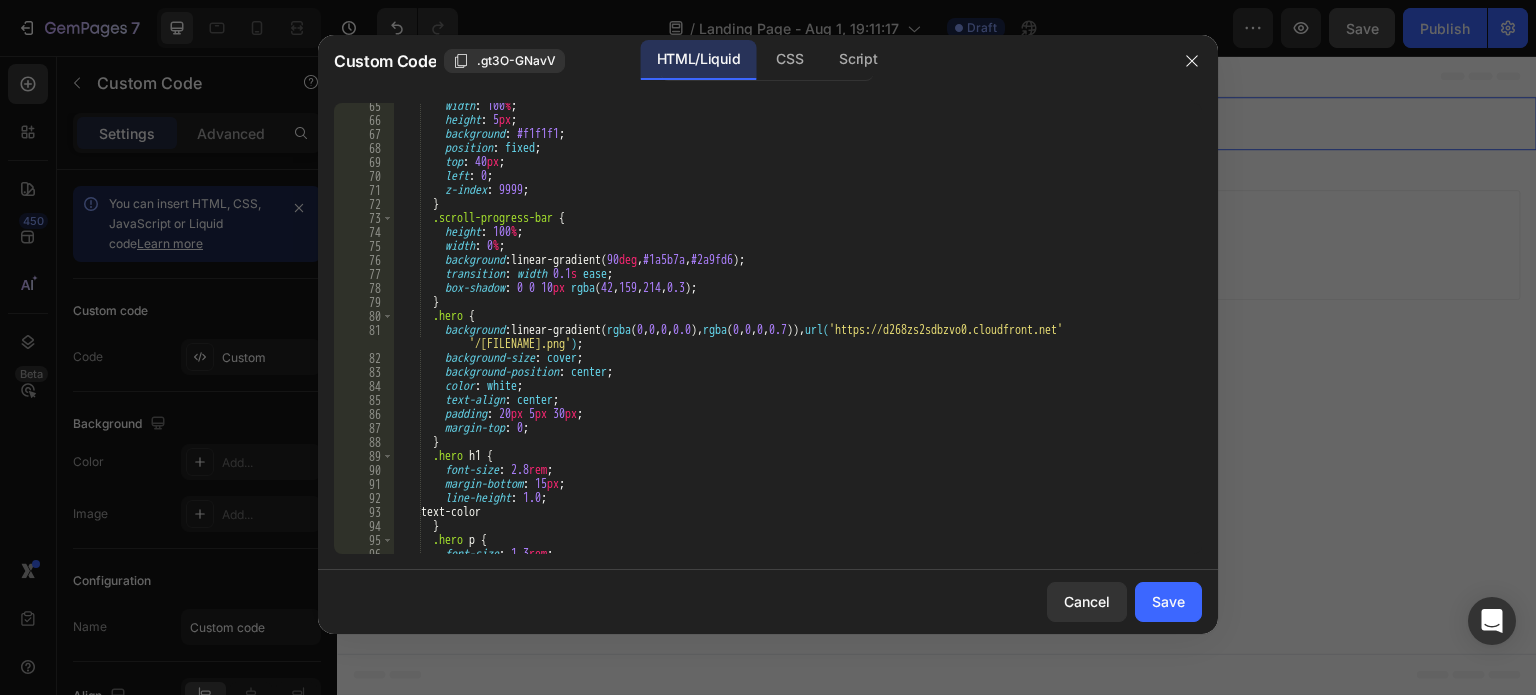 scroll, scrollTop: 900, scrollLeft: 0, axis: vertical 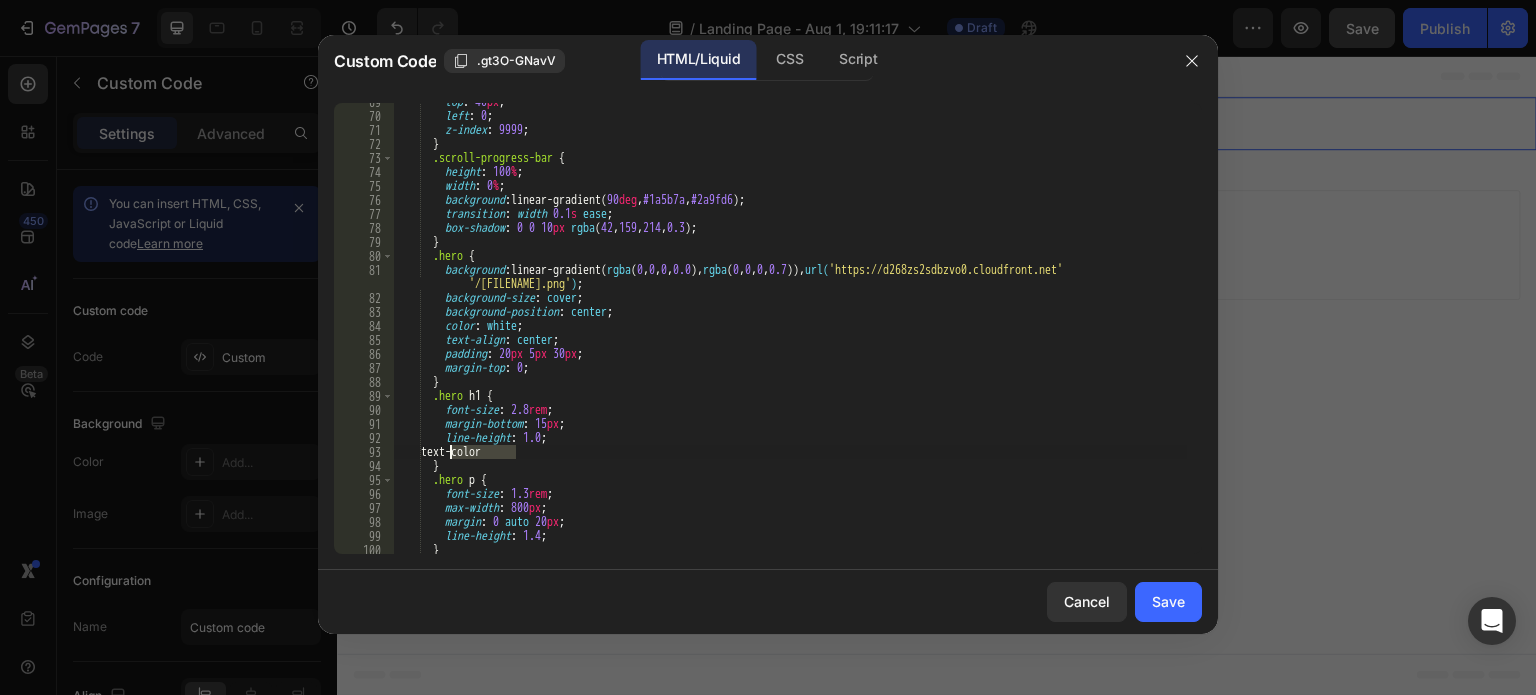drag, startPoint x: 516, startPoint y: 449, endPoint x: 448, endPoint y: 451, distance: 68.0294 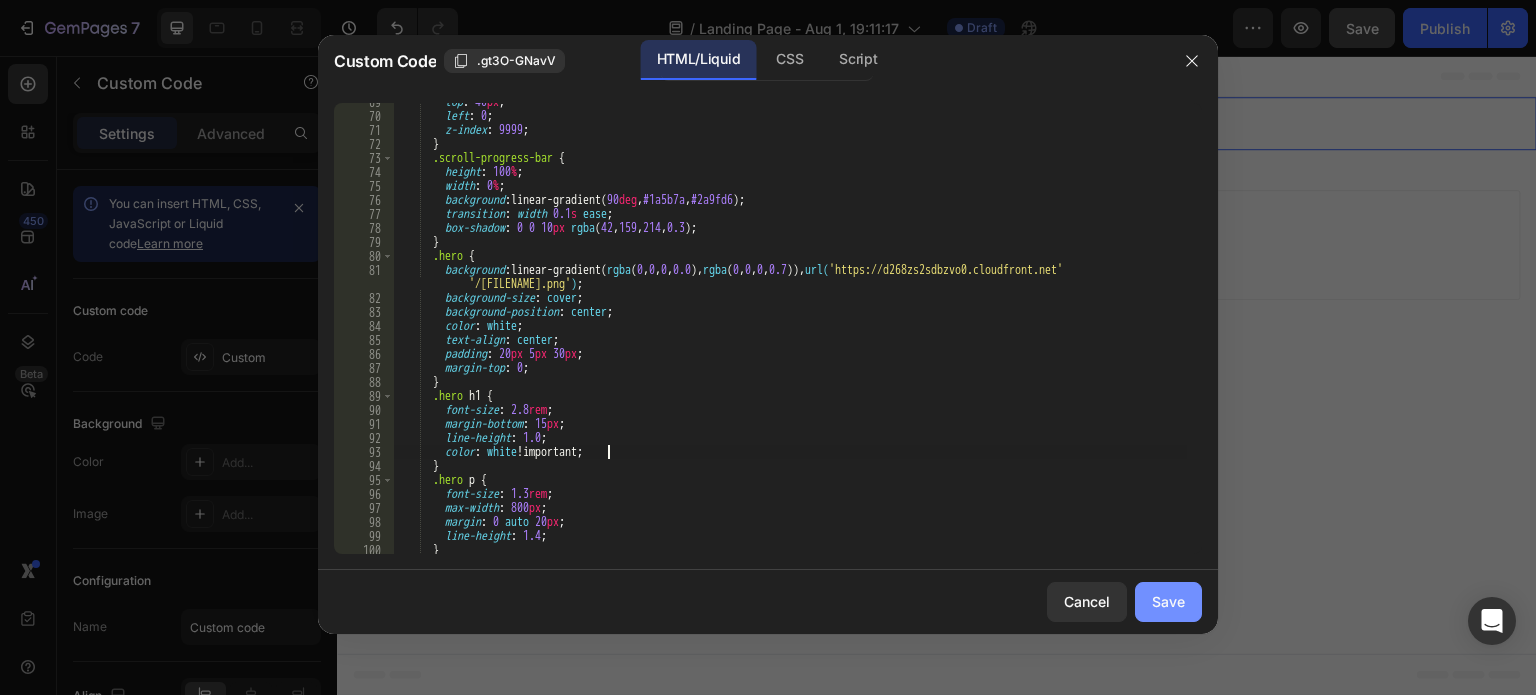 type on "color: white !important;" 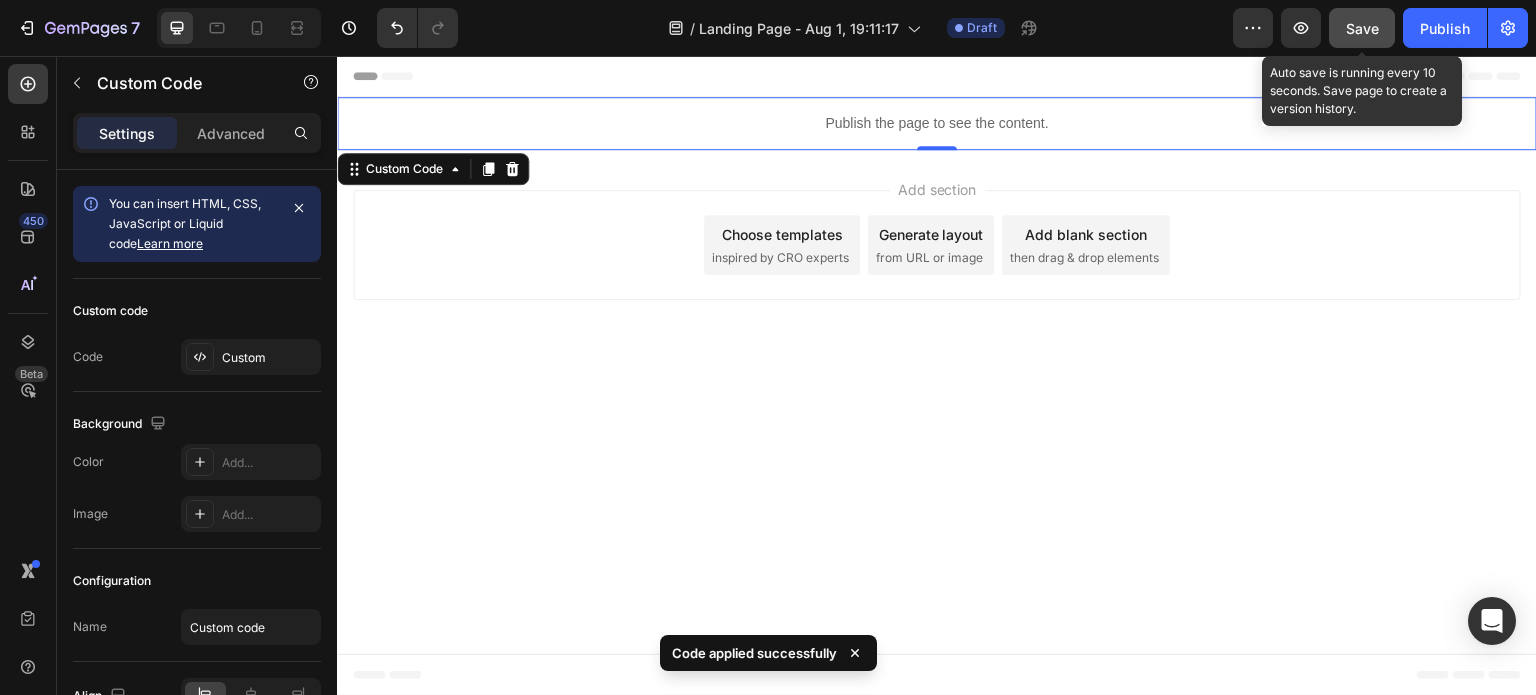 click on "Save" at bounding box center [1362, 28] 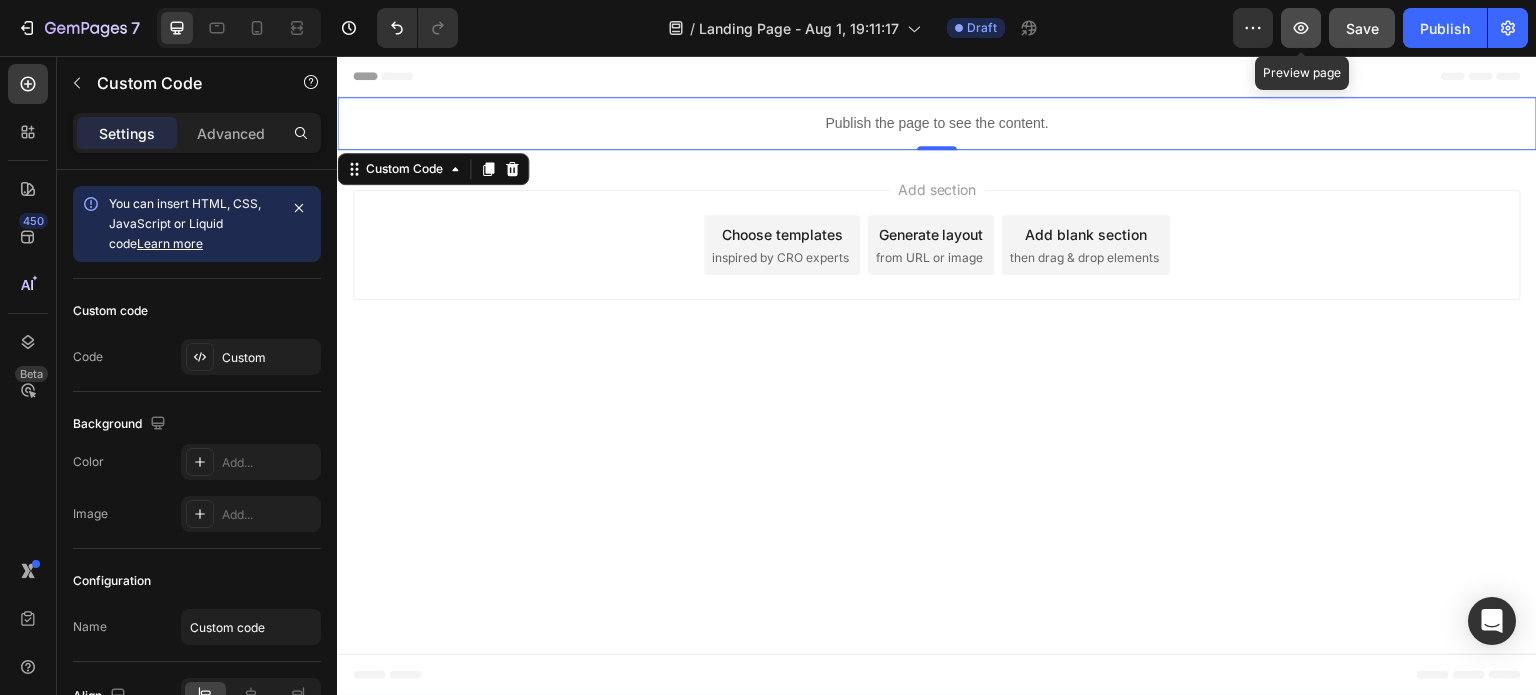 click 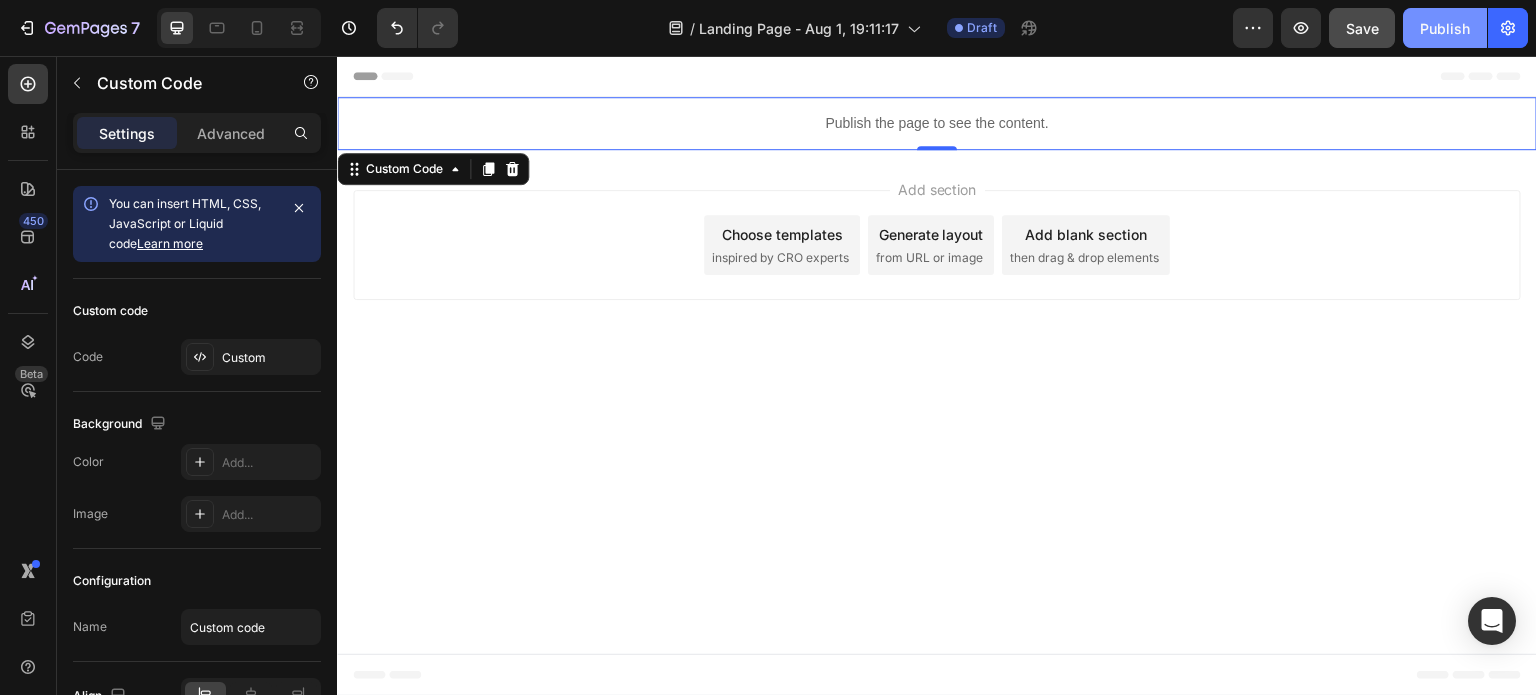 click on "Publish" at bounding box center (1445, 28) 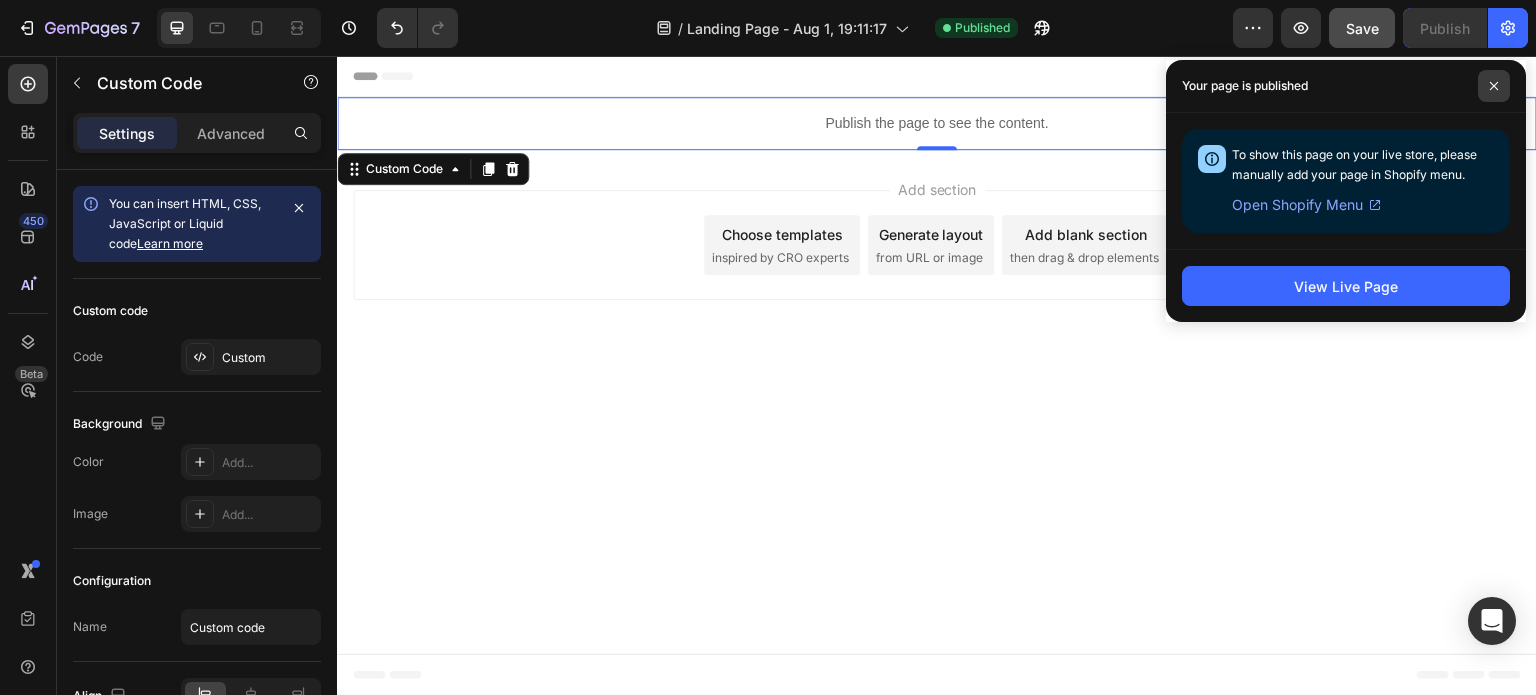 click at bounding box center [1494, 86] 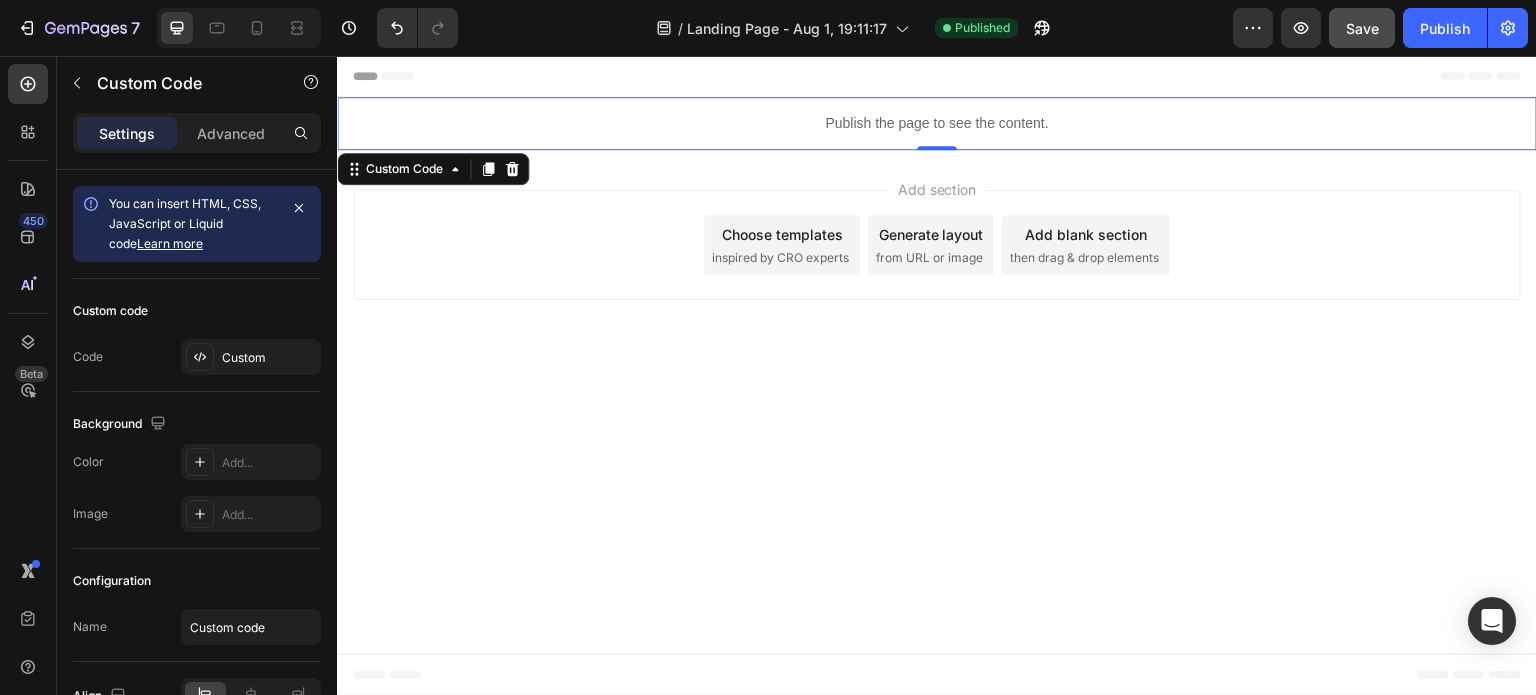 click on "Publish the page to see the content." at bounding box center [937, 123] 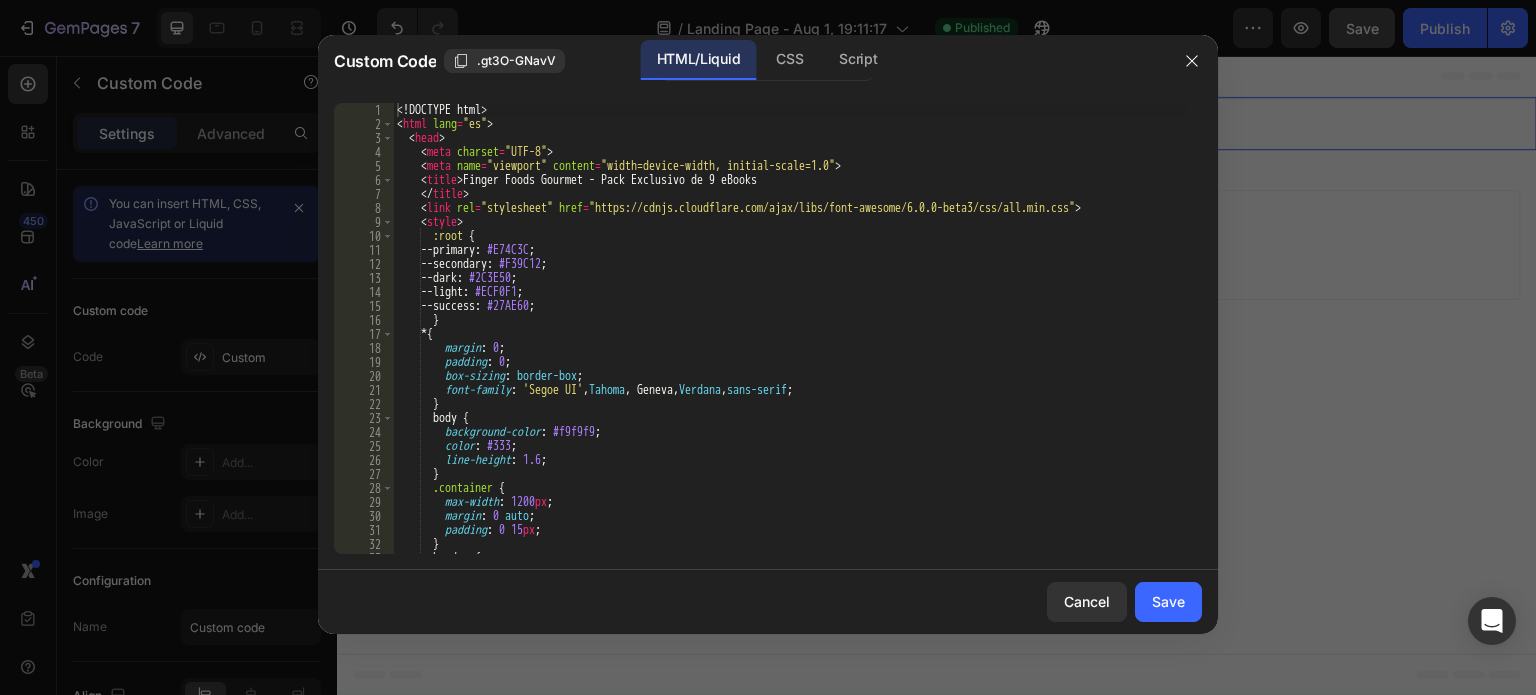 click on "</ title >      < link   rel = "stylesheet"   href = "https://cdnjs.cloudflare.com/ajax/libs/font-awesome/6.0.0-beta3/css/all.min.css" >      < style >         :root   {          --primary :   #E74C3C ;          --secondary :   #F39C12 ;          --dark :   #2C3E50 ;          --light :   #ECF0F1 ;          --success :   #27AE60 ;         }        *  {           margin :   0 ;           padding :   0 ;           box-sizing :   border-box ;           font-family :   ' Segoe UI ' ,  Tahoma , Geneva,  Verdana ,  sans-serif ;         }         body   {           background-color :   #f9f9f9 ;           color :   #333 ;           line-height :   1.6 ;         }         .container   {           max-width :   1200 px ;           margin :   0   auto ;           padding :   0" at bounding box center [790, 342] 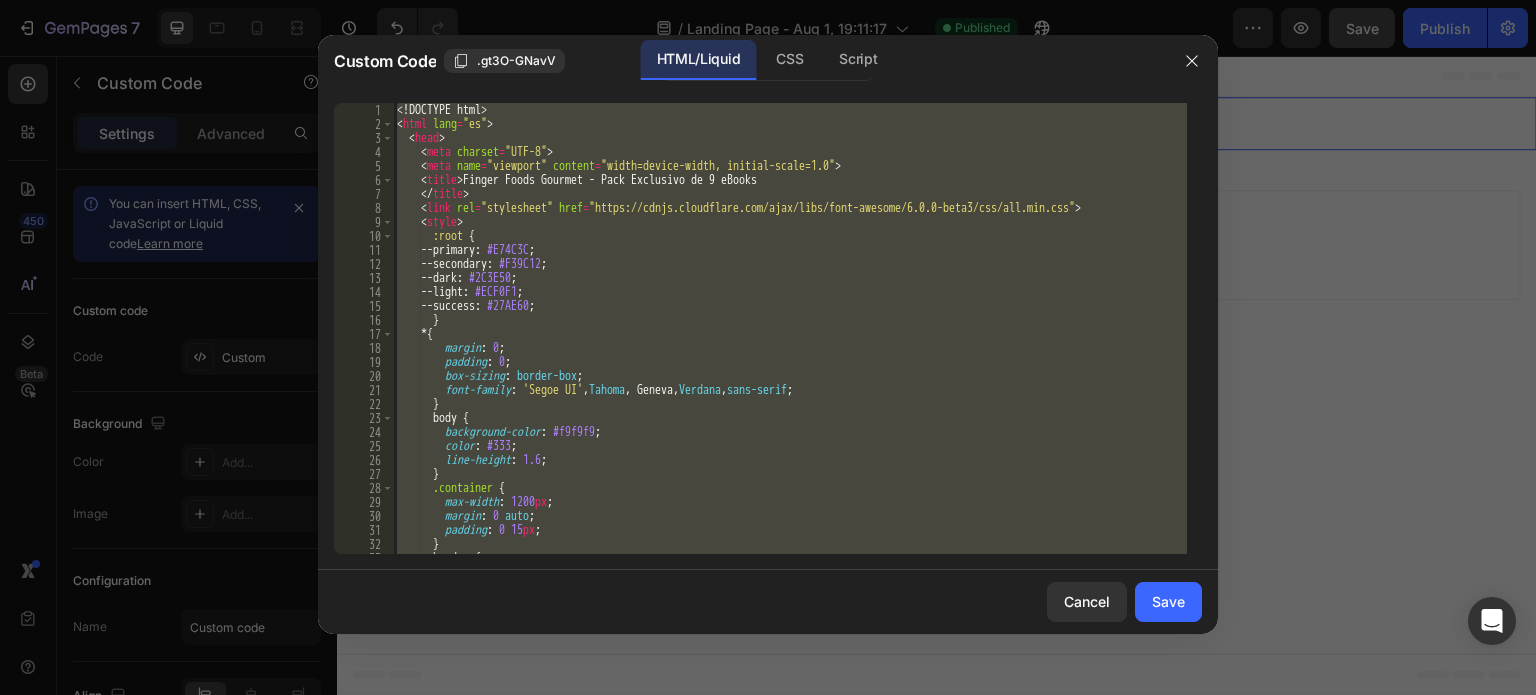 click on "</ title >      < link   rel = "stylesheet"   href = "https://cdnjs.cloudflare.com/ajax/libs/font-awesome/6.0.0-beta3/css/all.min.css" >      < style >         :root   {          --primary :   #E74C3C ;          --secondary :   #F39C12 ;          --dark :   #2C3E50 ;          --light :   #ECF0F1 ;          --success :   #27AE60 ;         }        *  {           margin :   0 ;           padding :   0 ;           box-sizing :   border-box ;           font-family :   ' Segoe UI ' ,  Tahoma , Geneva,  Verdana ,  sans-serif ;         }         body   {           background-color :   #f9f9f9 ;           color :   #333 ;           line-height :   1.6 ;         }         .container   {           max-width :   1200 px ;           margin :   0   auto ;           padding :   0" at bounding box center (790, 328) 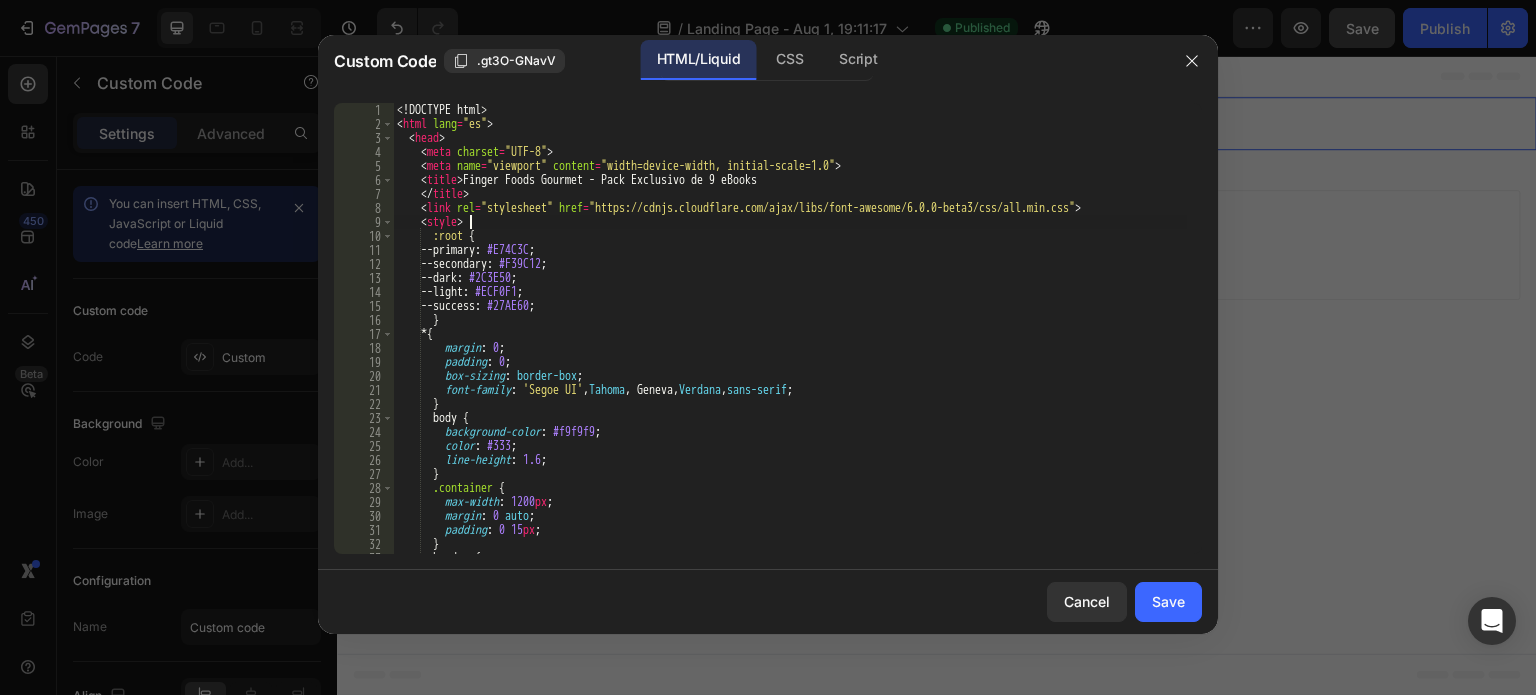 click on "</ title >      < link   rel = "stylesheet"   href = "https://cdnjs.cloudflare.com/ajax/libs/font-awesome/6.0.0-beta3/css/all.min.css" >      < style >         :root   {          --primary :   #E74C3C ;          --secondary :   #F39C12 ;          --dark :   #2C3E50 ;          --light :   #ECF0F1 ;          --success :   #27AE60 ;         }        *  {           margin :   0 ;           padding :   0 ;           box-sizing :   border-box ;           font-family :   ' Segoe UI ' ,  Tahoma , Geneva,  Verdana ,  sans-serif ;         }         body   {           background-color :   #f9f9f9 ;           color :   #333 ;           line-height :   1.6 ;         }         .container   {           max-width :   1200 px ;           margin :   0   auto ;           padding :   0" at bounding box center [790, 342] 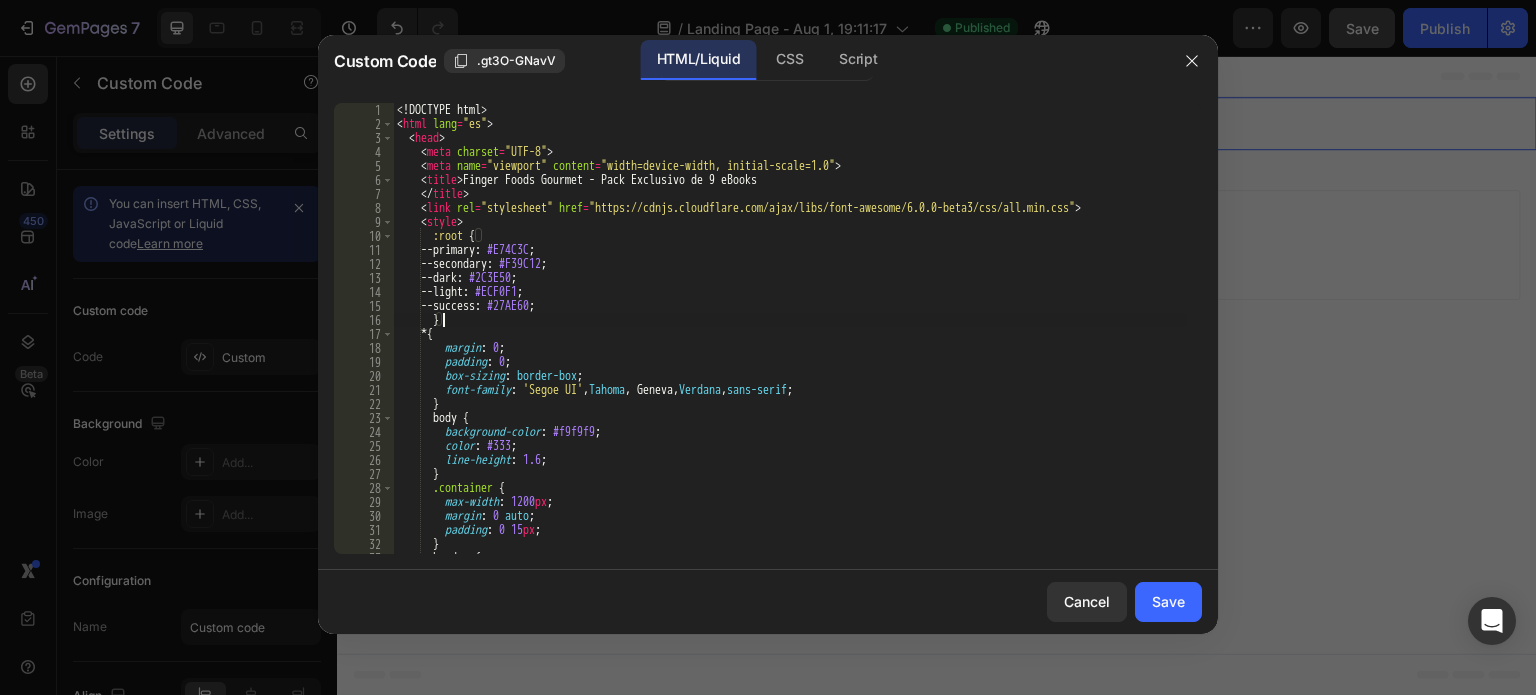 scroll, scrollTop: 0, scrollLeft: 1, axis: horizontal 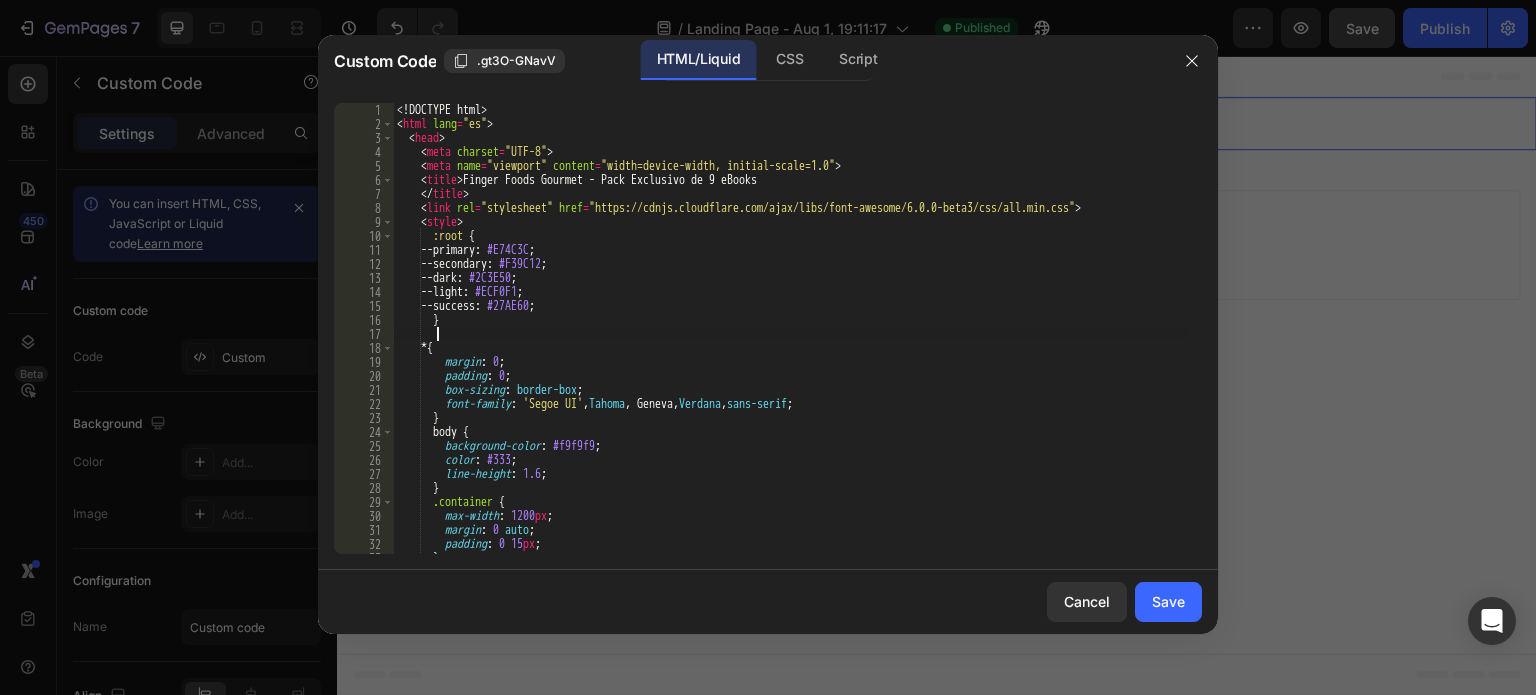 paste on "}" 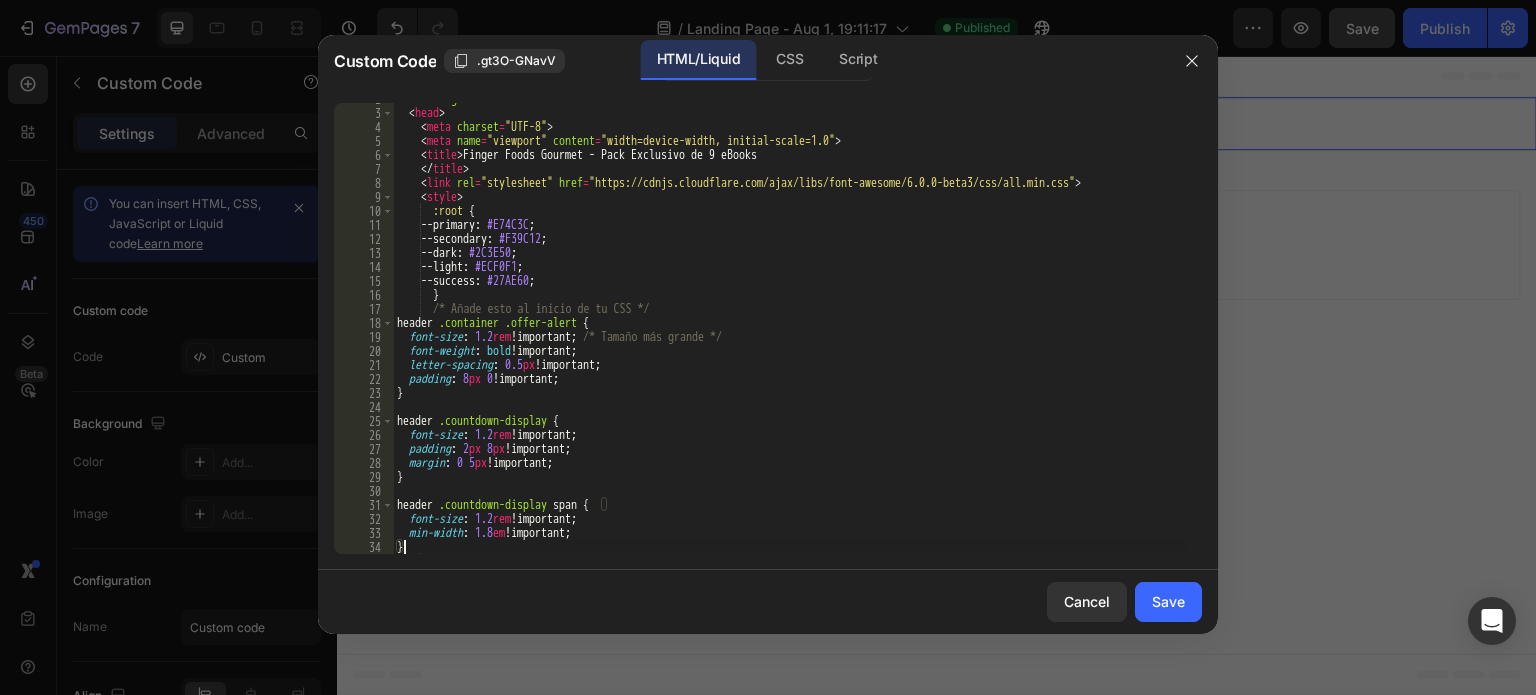 scroll, scrollTop: 0, scrollLeft: 0, axis: both 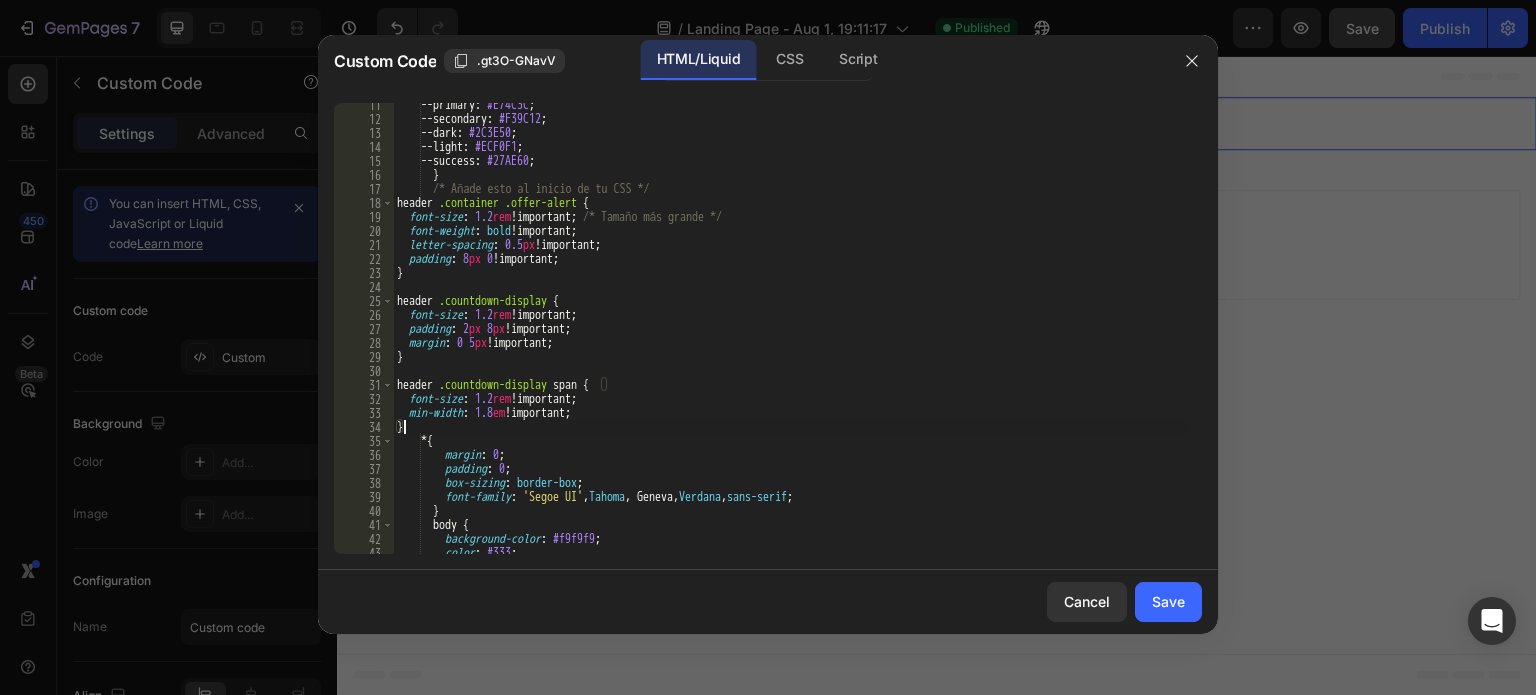 type on "}" 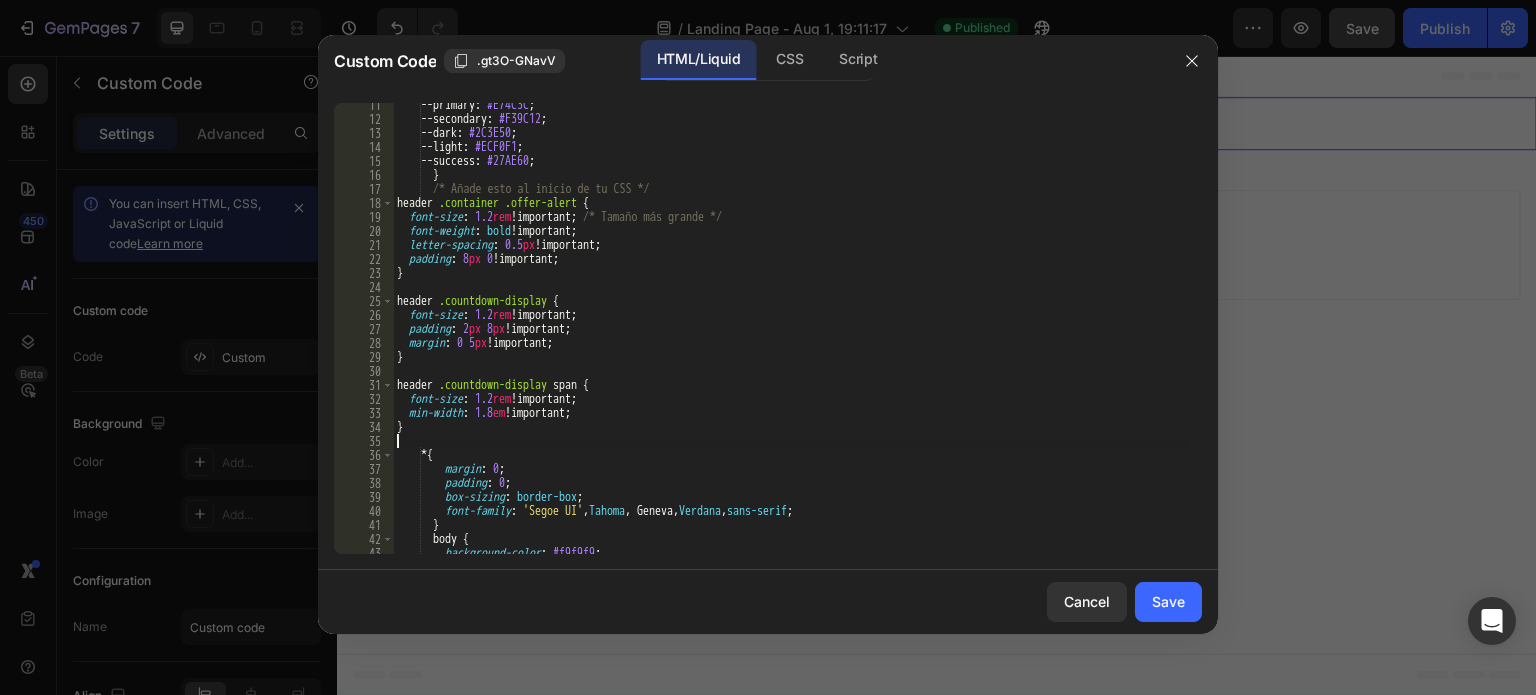 paste on "}" 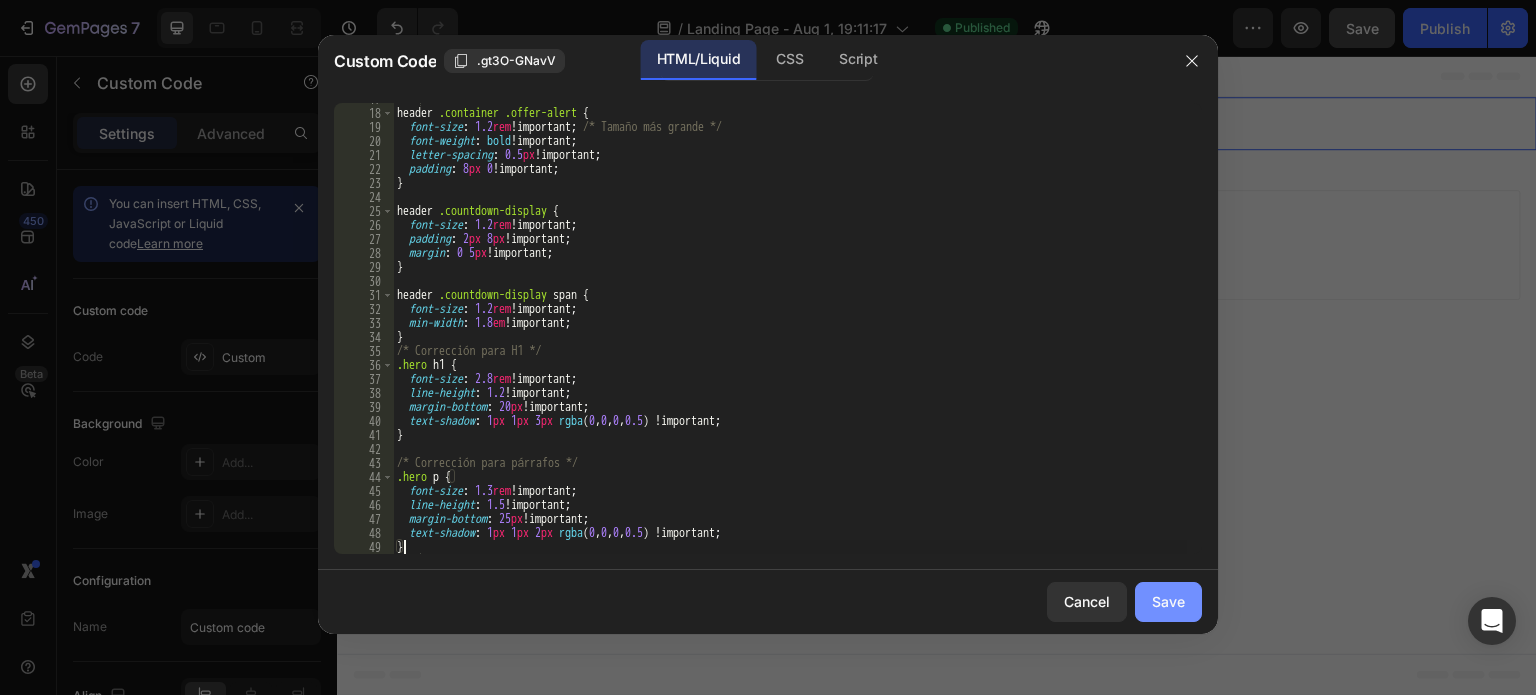 click on "Save" at bounding box center (1168, 601) 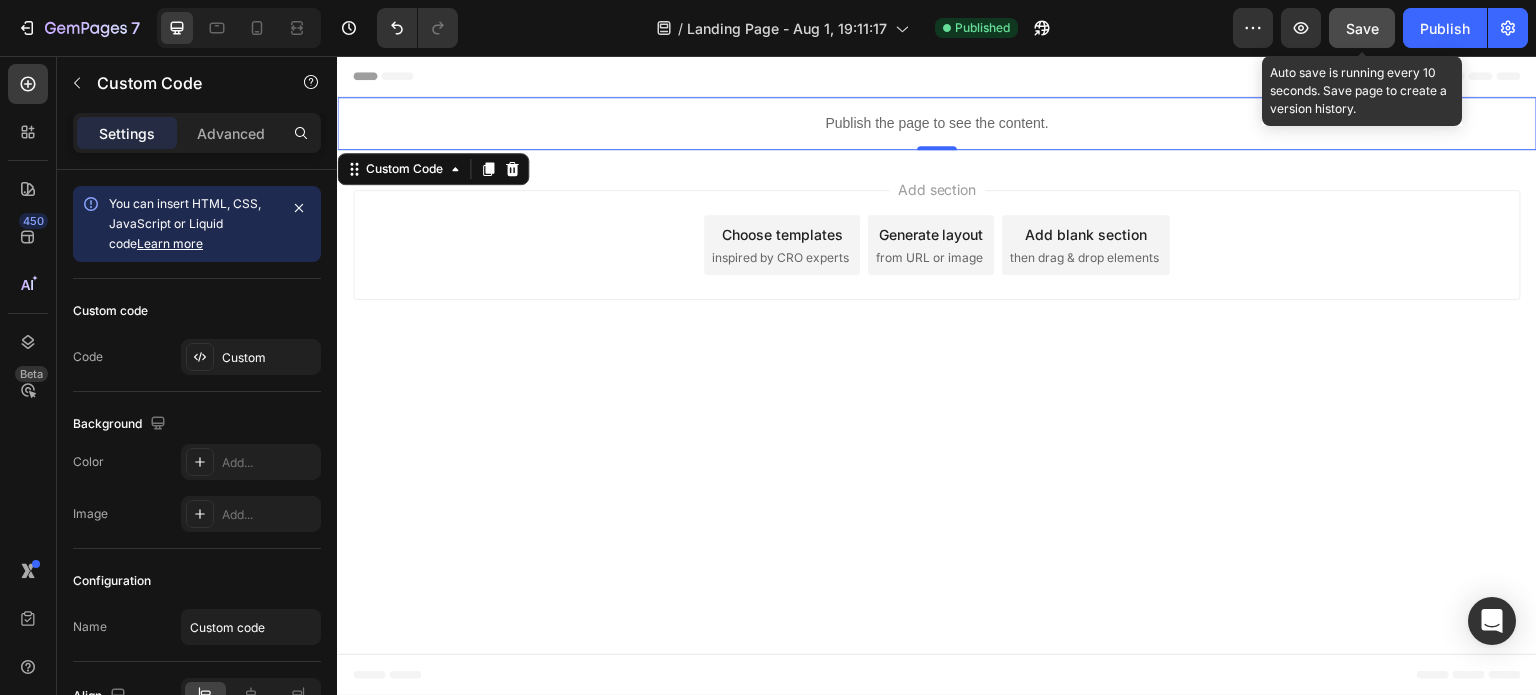 click on "Save" at bounding box center [1362, 28] 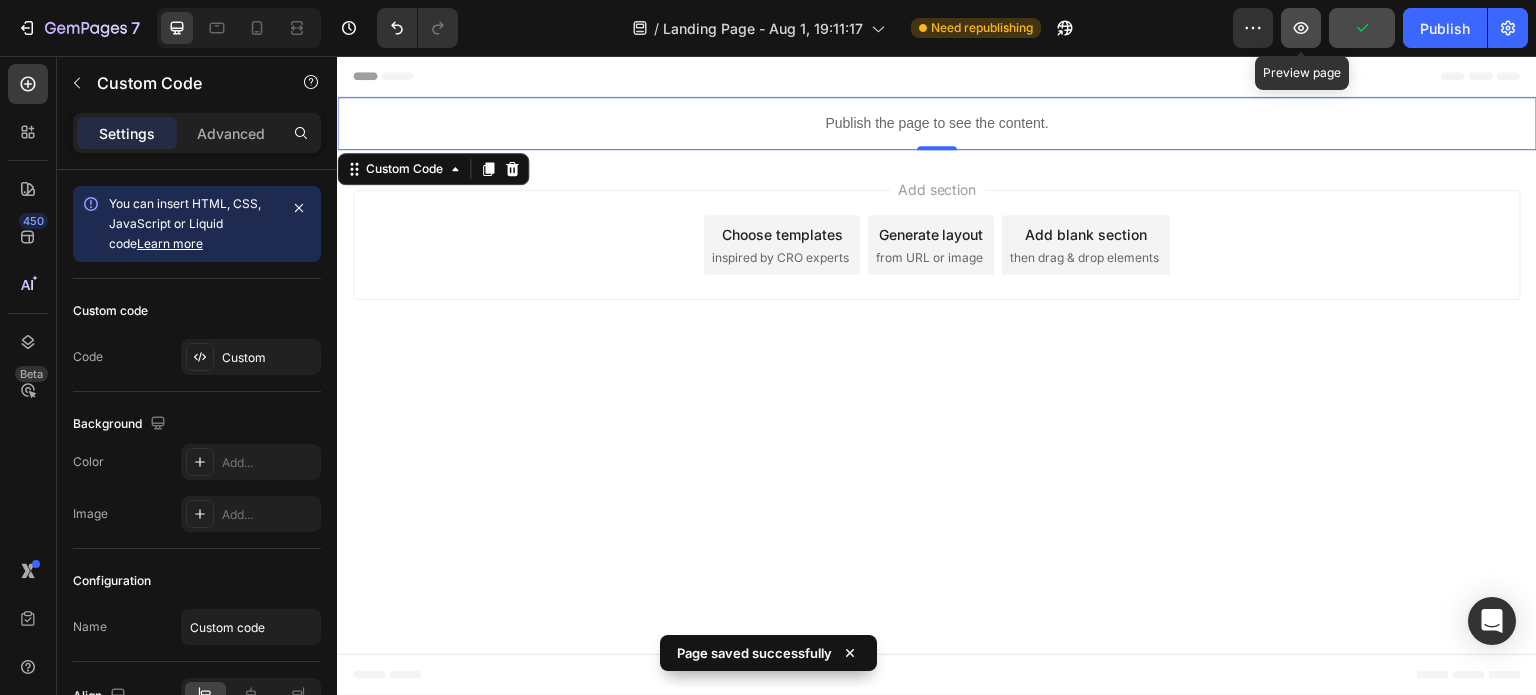 click 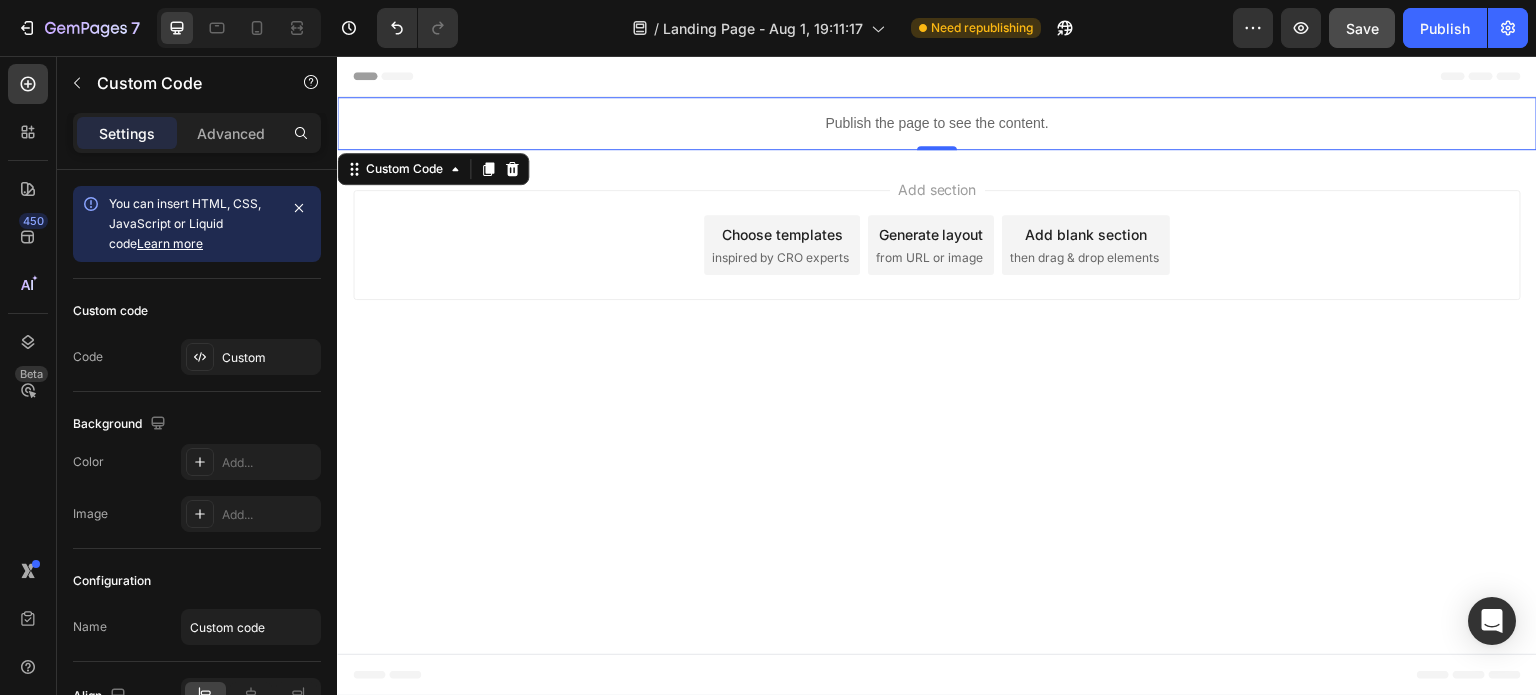 click on "Publish the page to see the content." at bounding box center [937, 123] 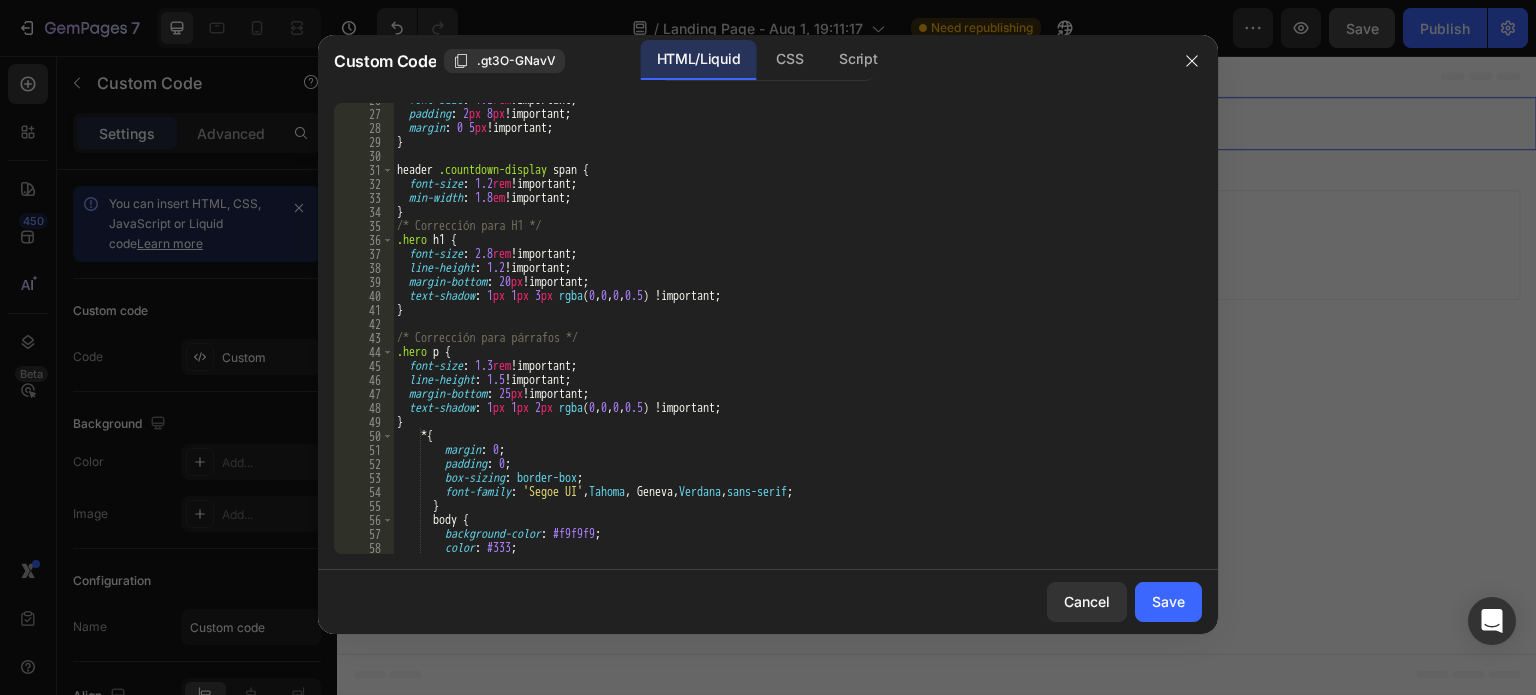 scroll, scrollTop: 388, scrollLeft: 0, axis: vertical 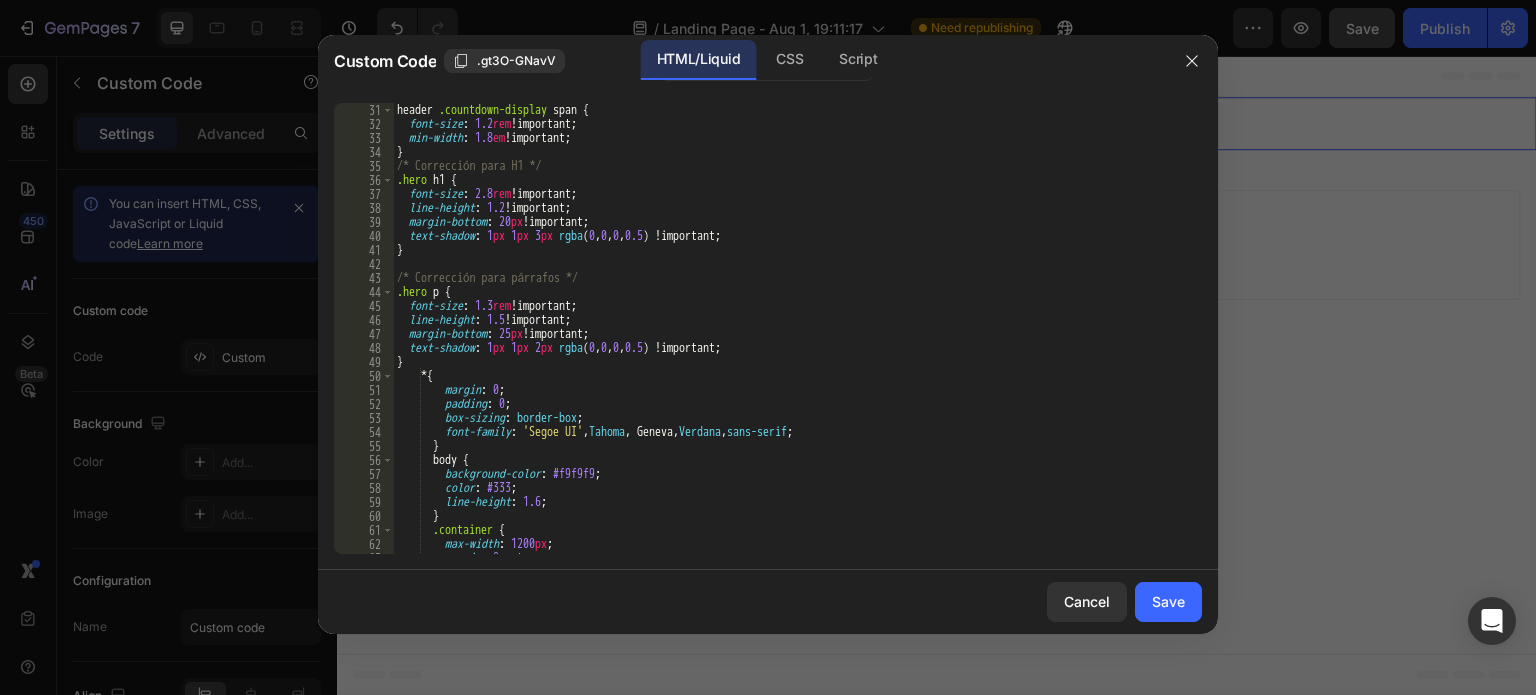 click on "header   .countdown-display   span   {    font-size :   1.2 rem  !important ;    min-width :   1.8 em  !important ; } /* Corrección para H1 */ .hero   h1   {    font-size :   2.8 rem  !important ;    line-height :   1.2  !important ;    margin-bottom :   20 px  !important ;    text-shadow :   1 px   1 px   3 px   rgba ( 0 , 0 , 0 , 0.5 ) !important ; } /* Corrección para párrafos */ .hero   p   {    font-size :   1.3 rem  !important ;    line-height :   1.5  !important ;    margin-bottom :   25 px  !important ;    text-shadow :   1 px   1 px   2 px   rgba ( 0 , 0 , 0 , 0.5 ) !important ; }        *  {           margin :   0 ;           padding :   0 ;           box-sizing :   border-box ;           font-family :   ' Segoe UI ' ,  Tahoma , Geneva,  Verdana ,  sans-serif ;         }         body   {           background-color :   #f9f9f9 ;           color :   #333 ;           line-height :   1.6 ;         }         .container   {           max-width :   1200 px ;           margin :   0   auto ;           :" at bounding box center (790, 342) 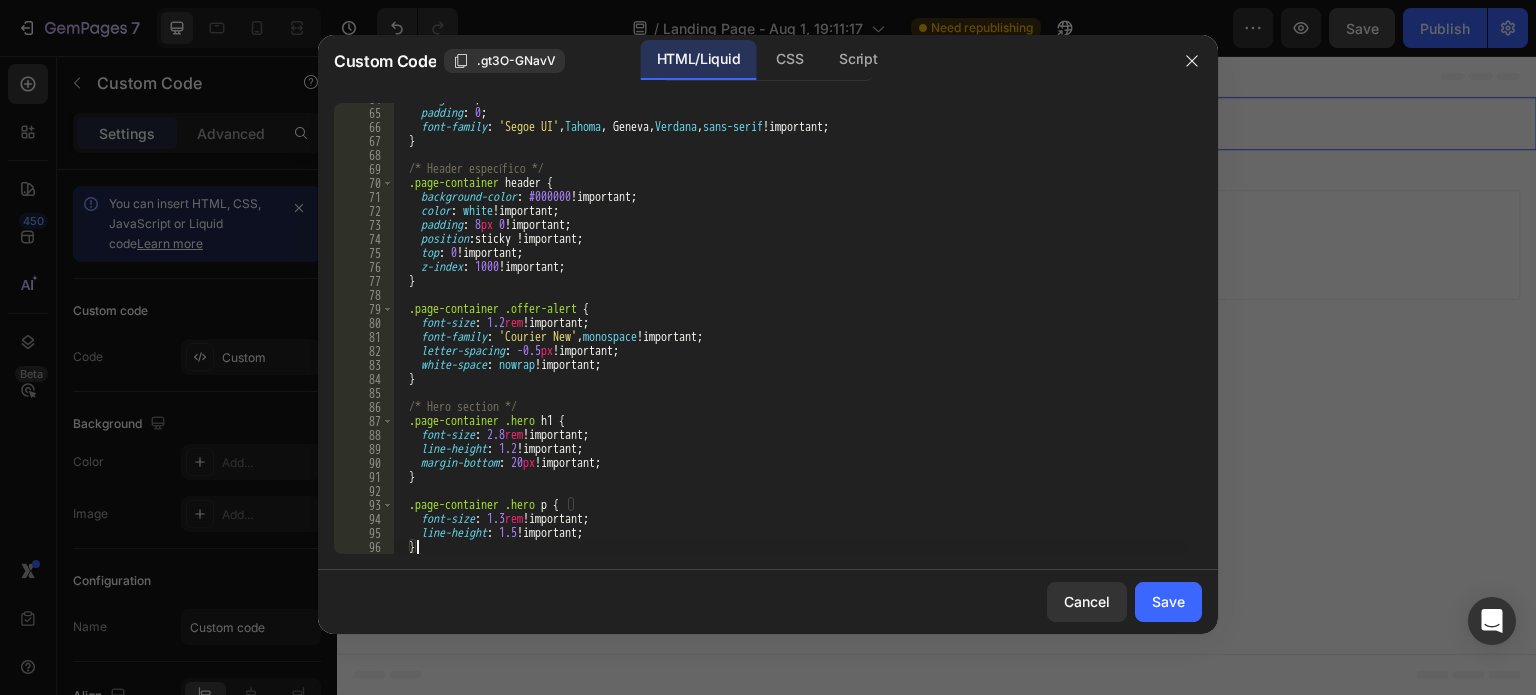 scroll, scrollTop: 920, scrollLeft: 0, axis: vertical 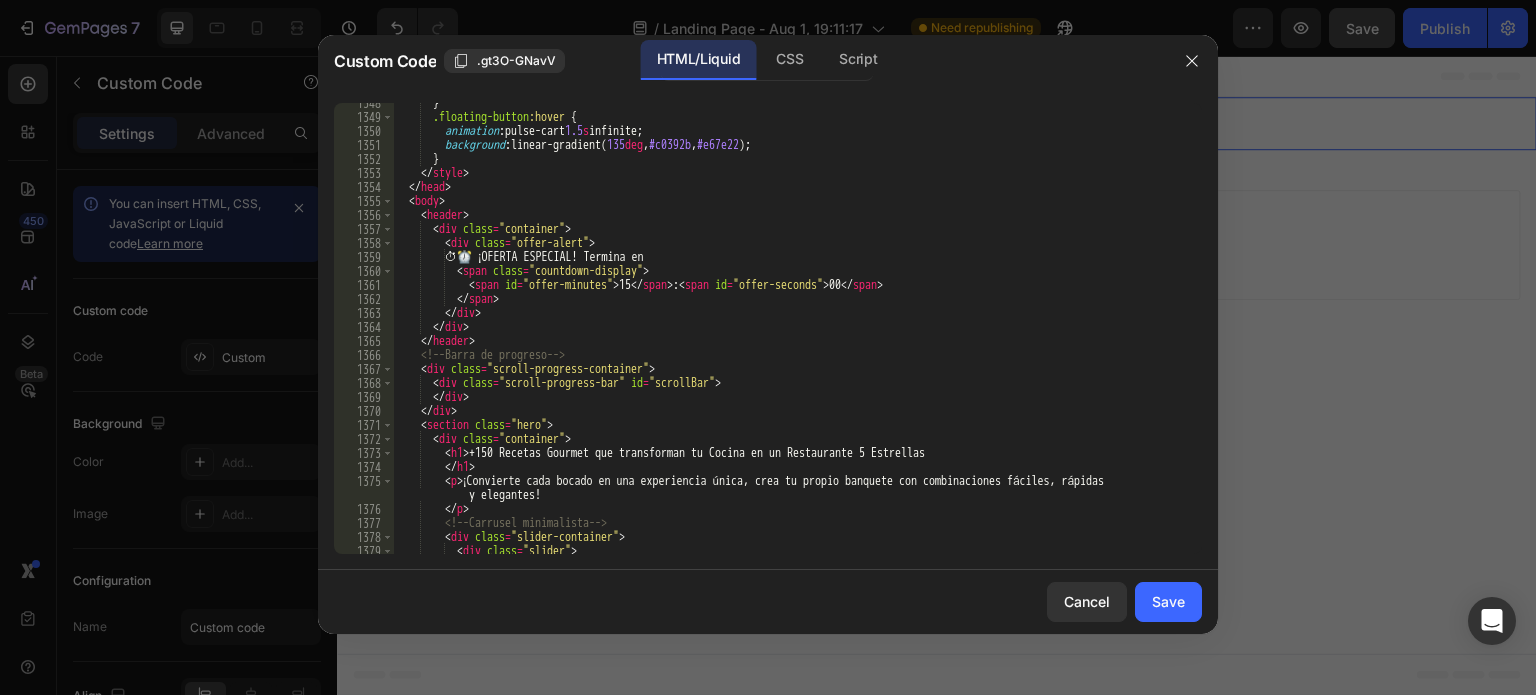 click on ".floating-button :hover   {           animation :  pulse-cart  1.5 s  infinite ;           background :  linear-gradient( 135 deg ,  #c0392b ,  #e67e22 ) ;         }" at bounding box center (790, 335) 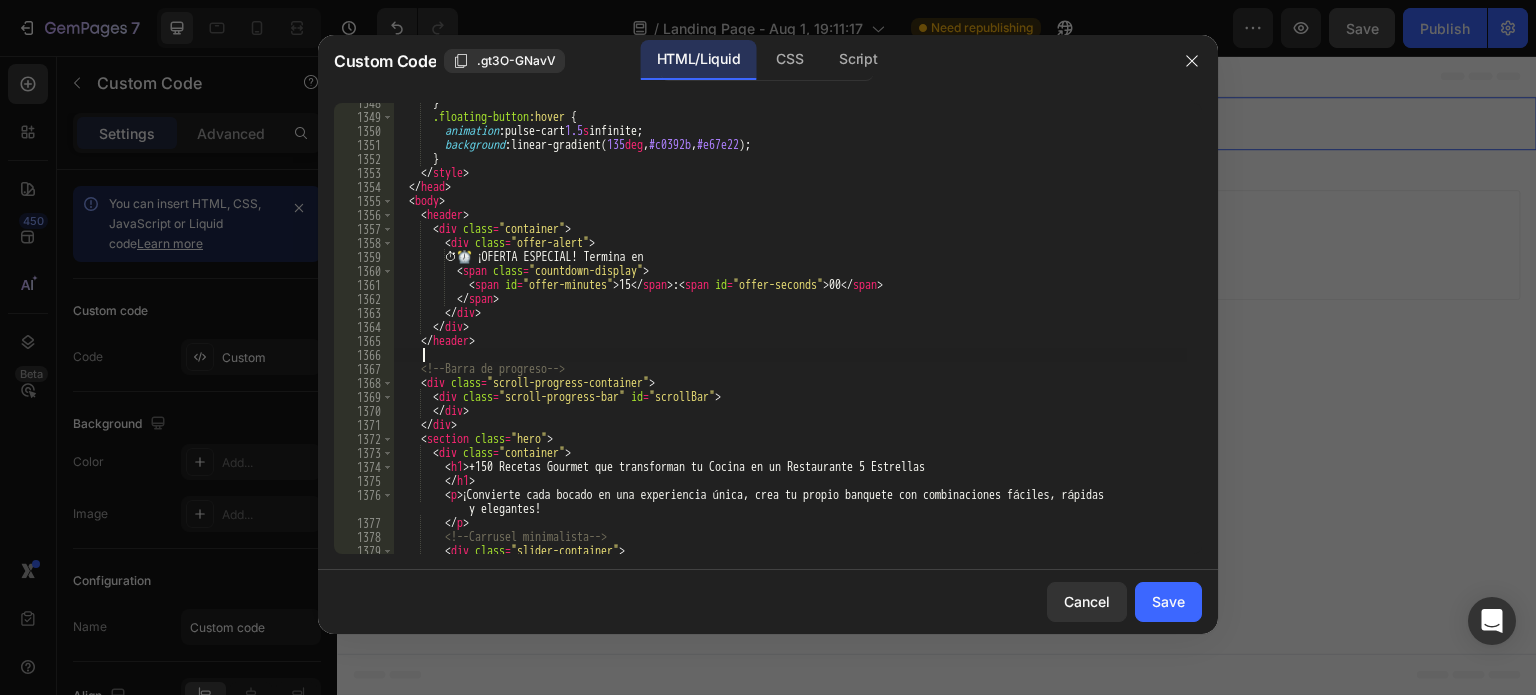 paste 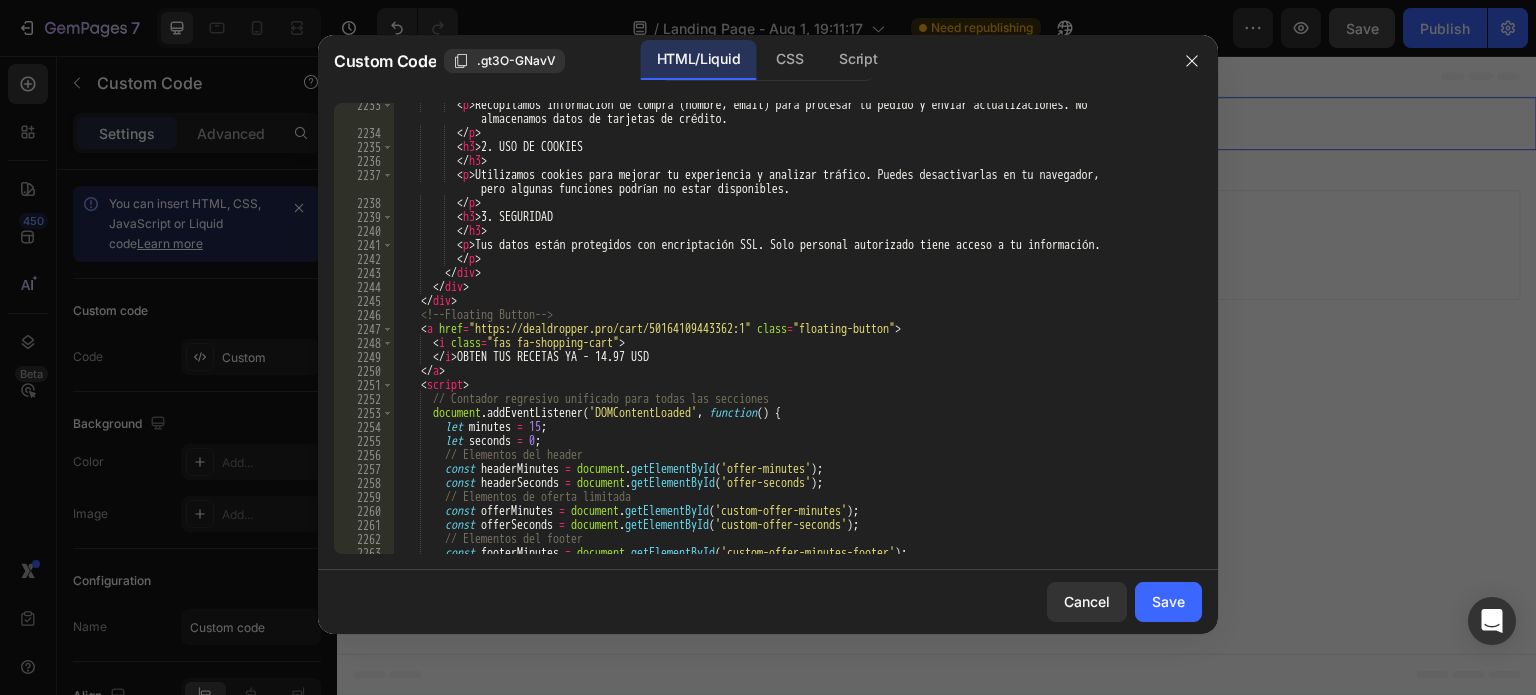scroll, scrollTop: 29148, scrollLeft: 0, axis: vertical 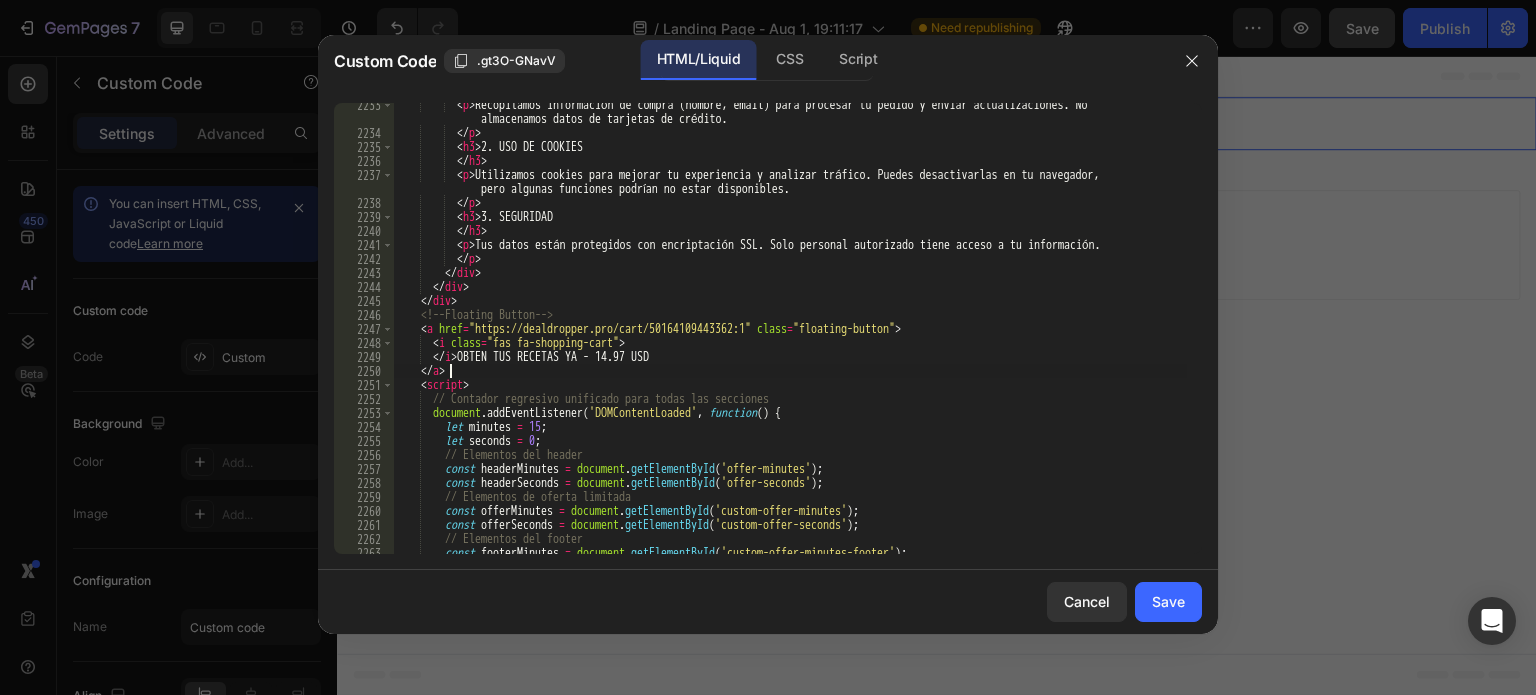 click on "Recopilamos información de compra (nombre, email) para procesar tu pedido y enviar actualizaciones. No                 almacenamos datos de tarjetas de crédito.              Utilizamos cookies para mejorar tu experiencia y analizar tráfico. Puedes desactivarlas en tu navegador,                 pero algunas funciones podrían no estar disponibles.              Tus datos están protegidos con encriptación SSL. Solo personal autorizado tiene acceso a tu información." at bounding box center (790, 344) 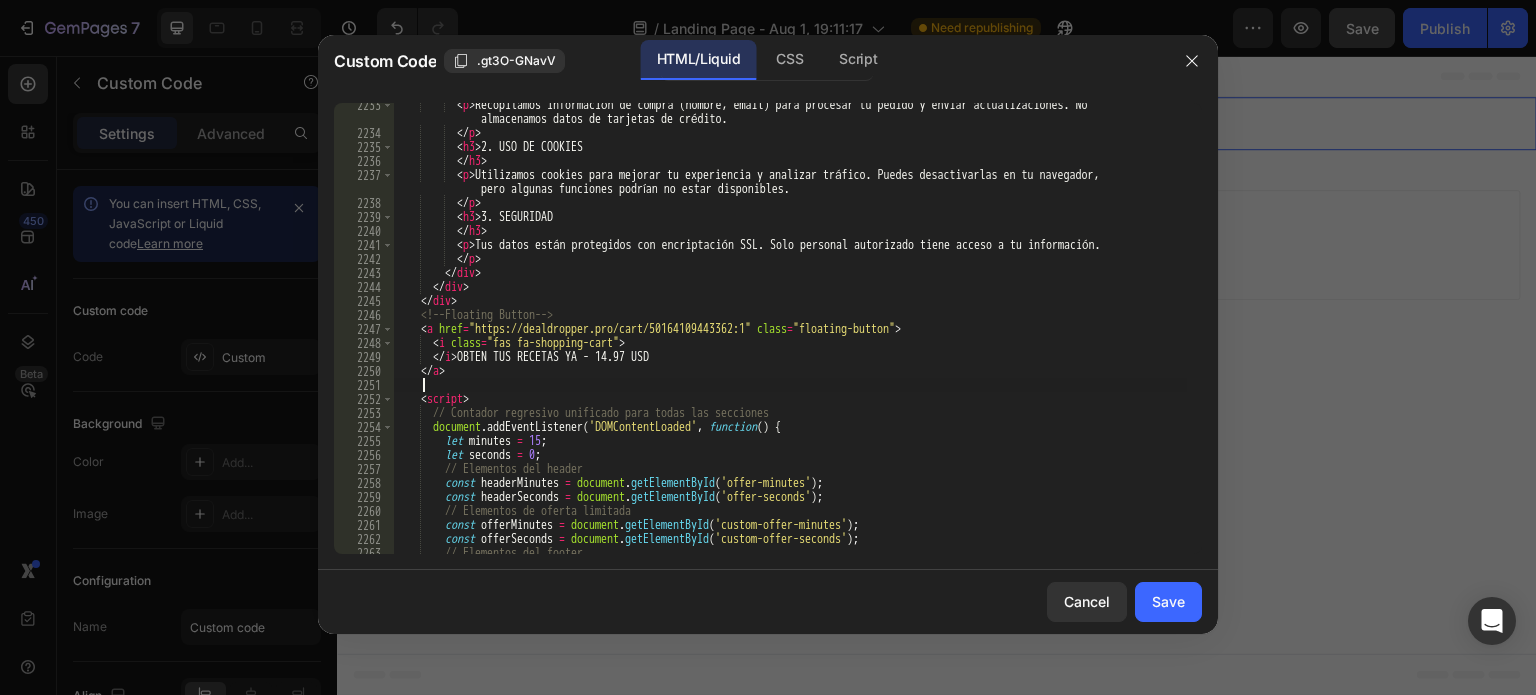 paste on "</div>" 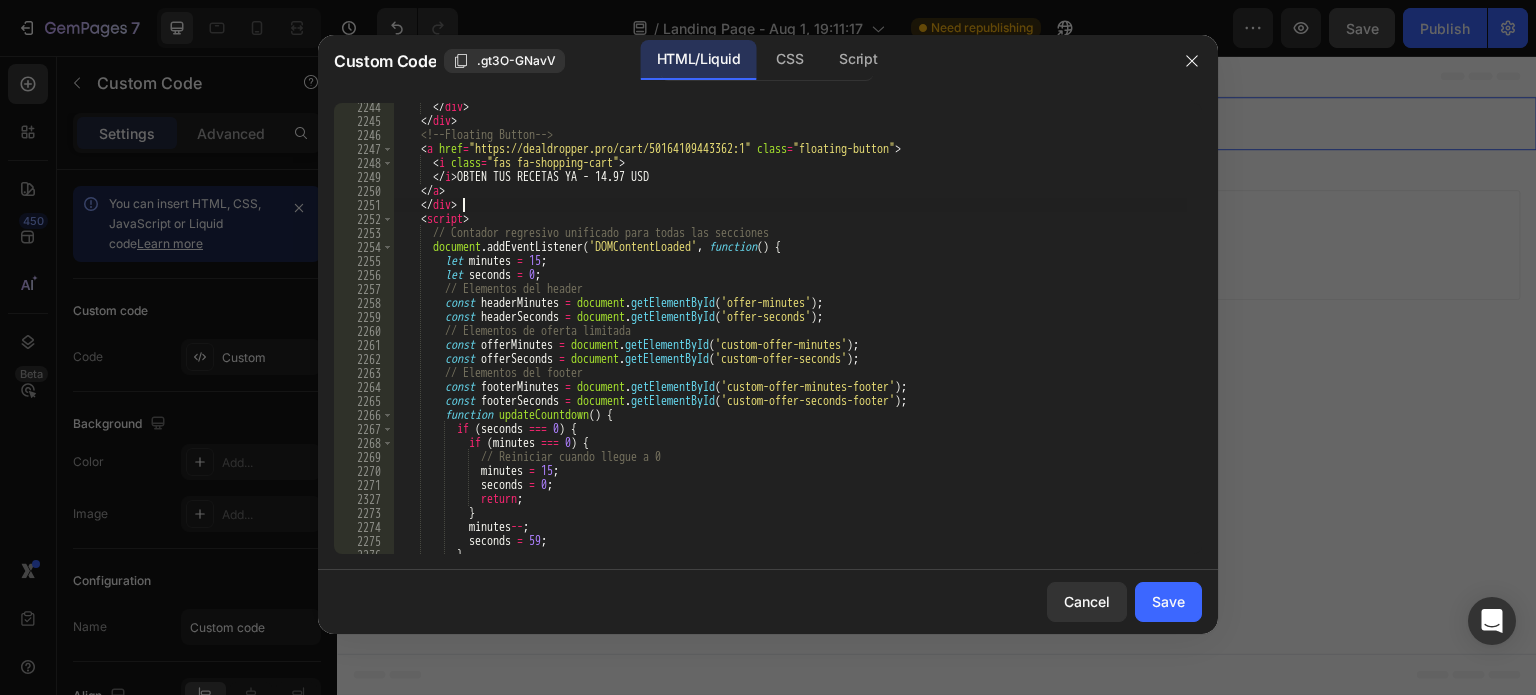 scroll, scrollTop: 29300, scrollLeft: 0, axis: vertical 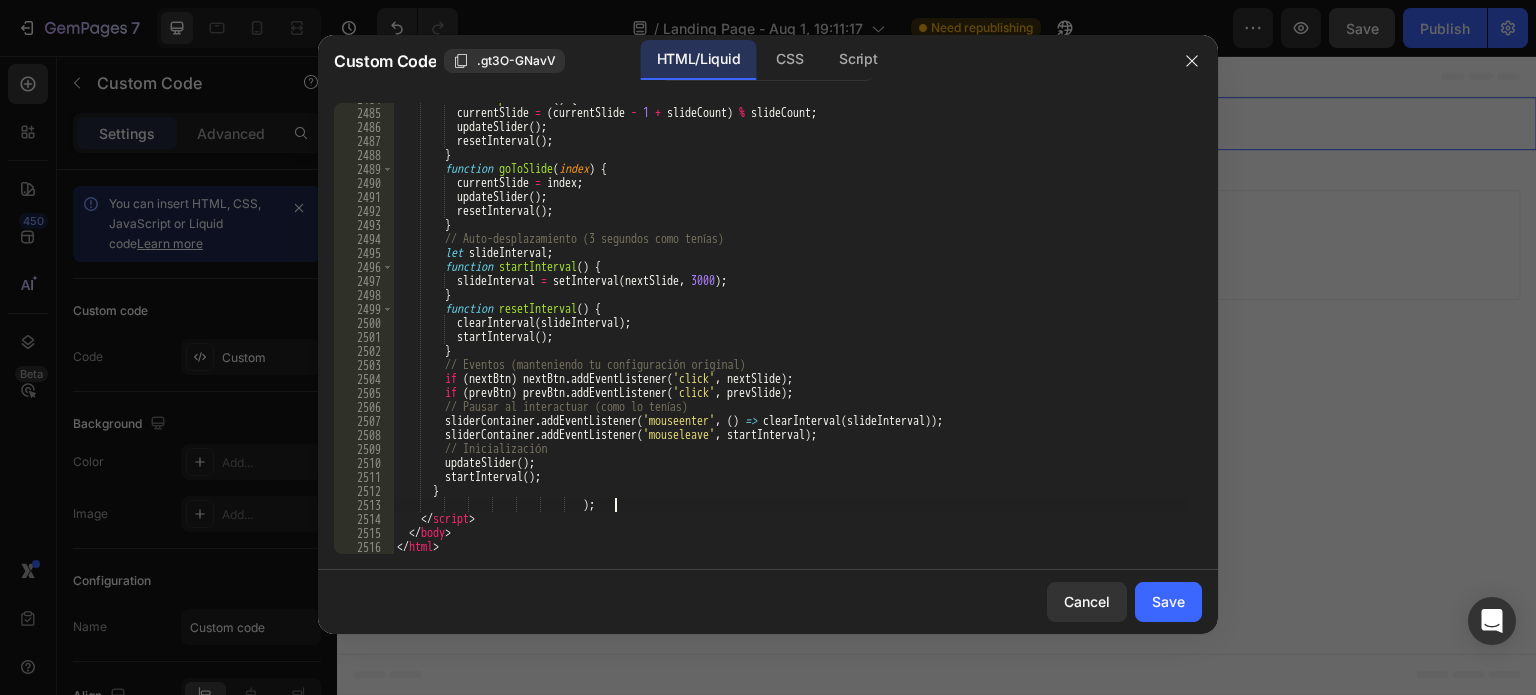 click on "function   prevSlide ( )   {              currentSlide   =   ( currentSlide   -   1   +   slideCount )   %   slideCount ;              updateSlider ( ) ;              resetInterval ( ) ;           }           function   goToSlide ( index )   {              currentSlide   =   index ;              updateSlider ( ) ;              resetInterval ( ) ;           }           // Auto-desplazamiento (3 segundos como tenías)           let   slideInterval ;           function   startInterval ( )   {              slideInterval   =   setInterval ( nextSlide ,   3000 ) ;           }           function   resetInterval ( )   {              clearInterval ( slideInterval ) ;              startInterval ( ) ;           }           // Eventos (manteniendo tu configuración original)           if   ( nextBtn )   nextBtn . addEventListener ( 'click' ,   nextSlide ) ;           if   ( prevBtn )   prevBtn . addEventListener ( 'click' ,   prevSlide ) ;           // Pausar al interactuar (como lo tenías)           . ( ,   (" at bounding box center (790, 331) 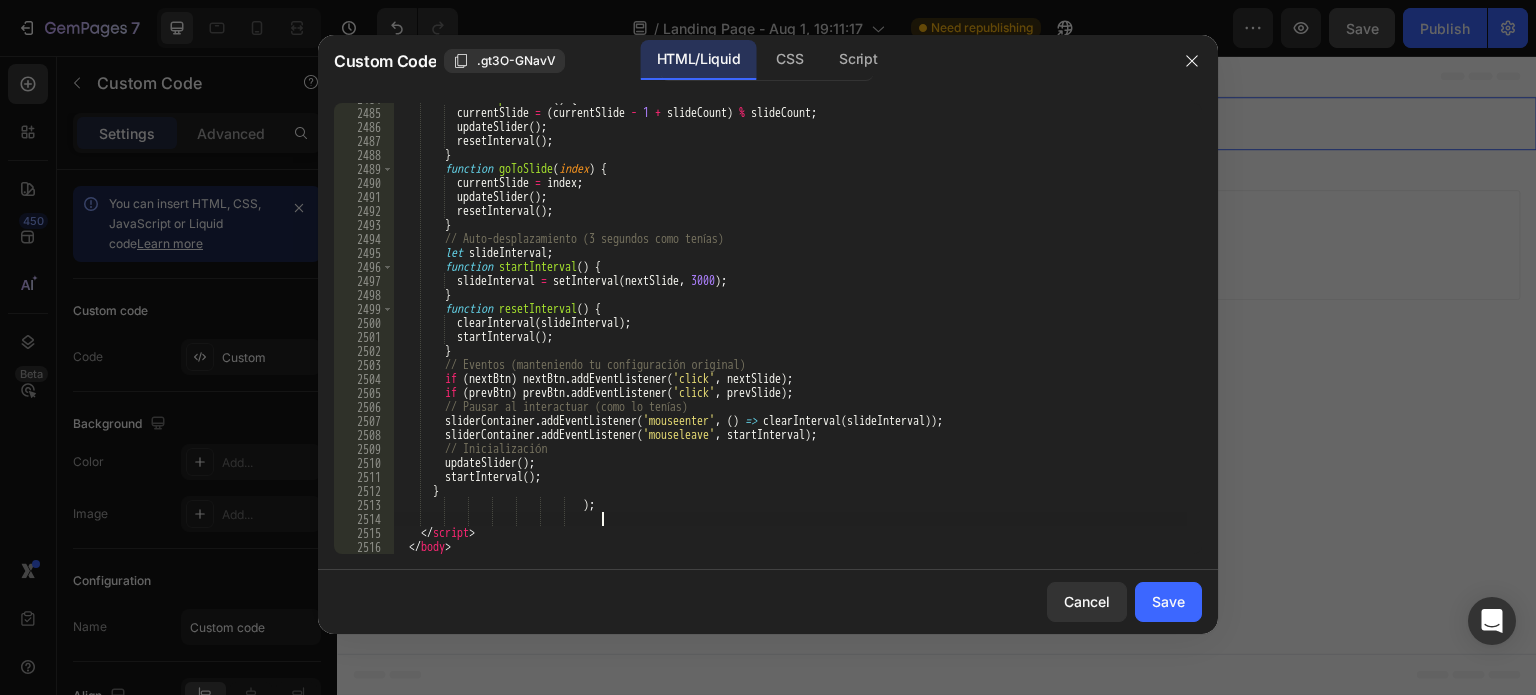 paste on "});" 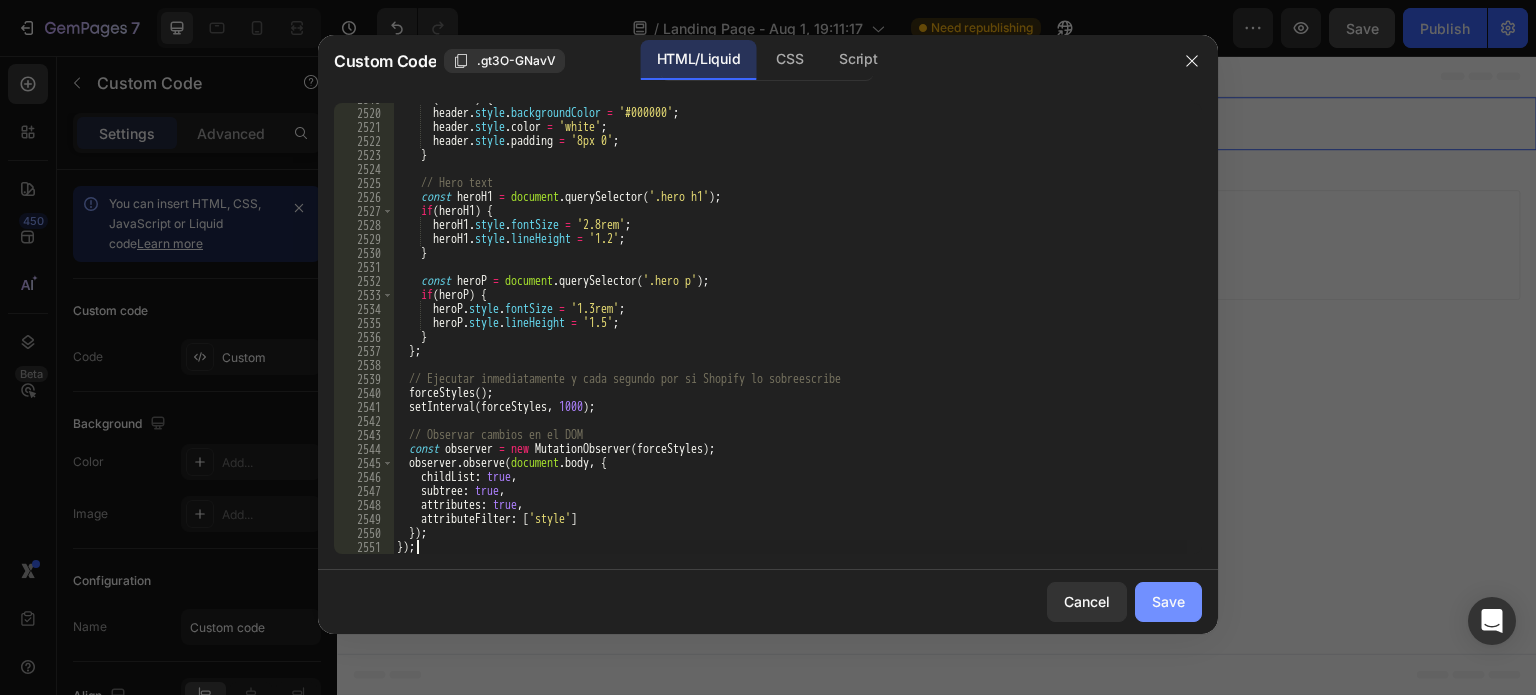 type on "});" 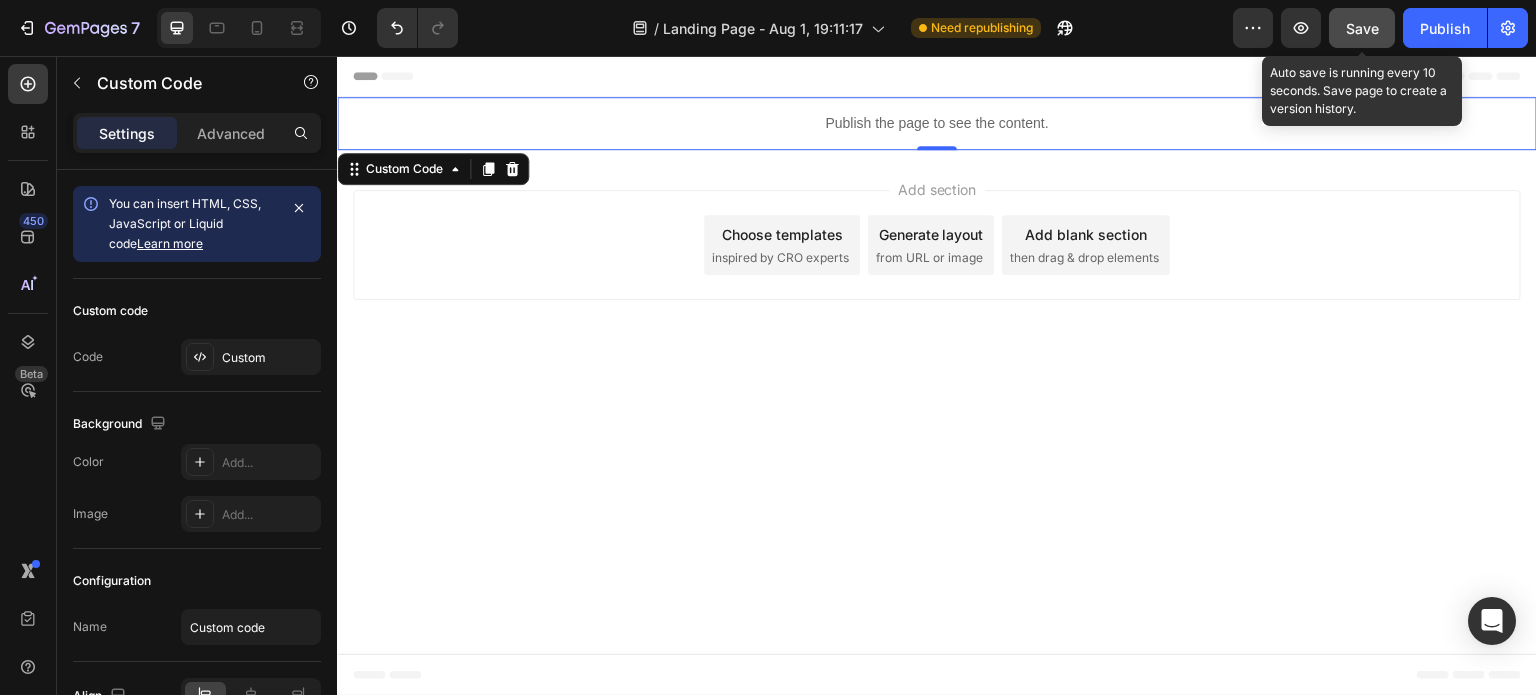 click on "Save" 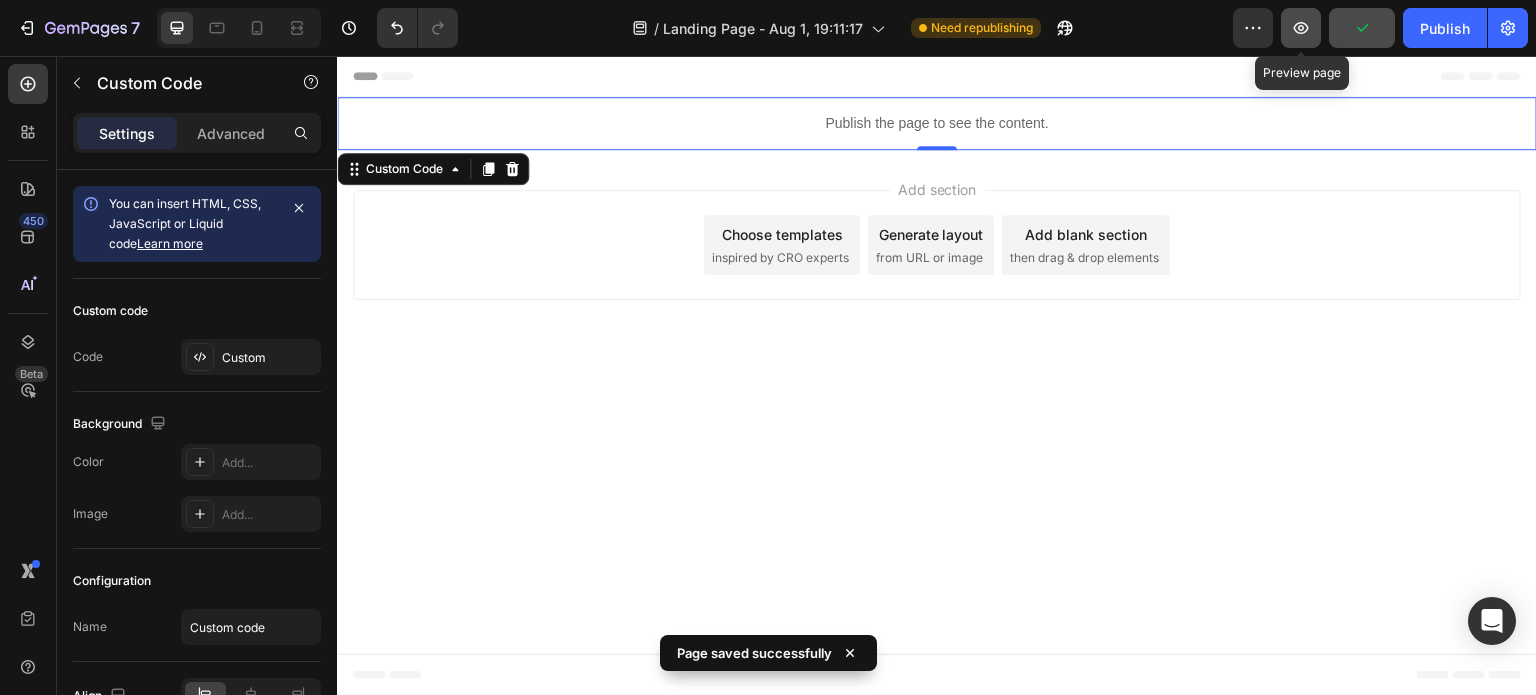 click 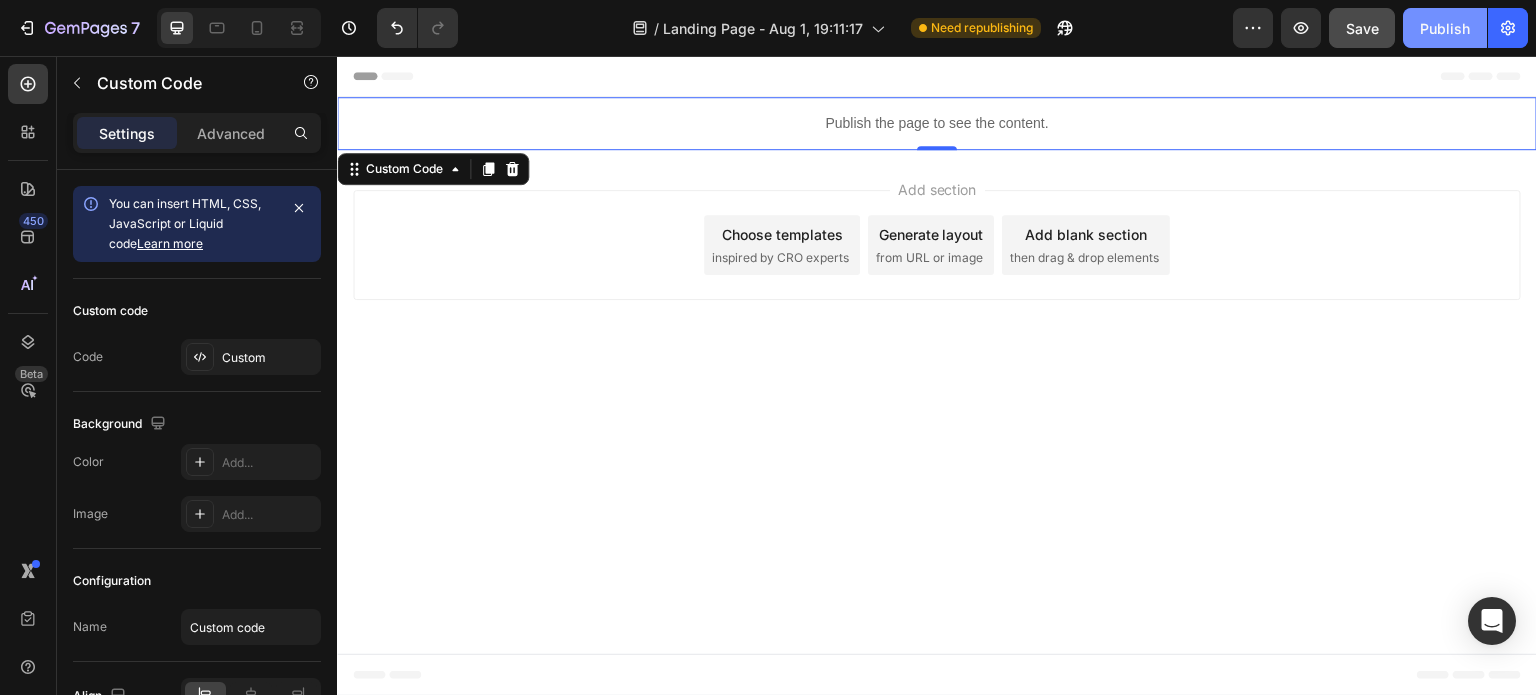 click on "Publish" at bounding box center [1445, 28] 